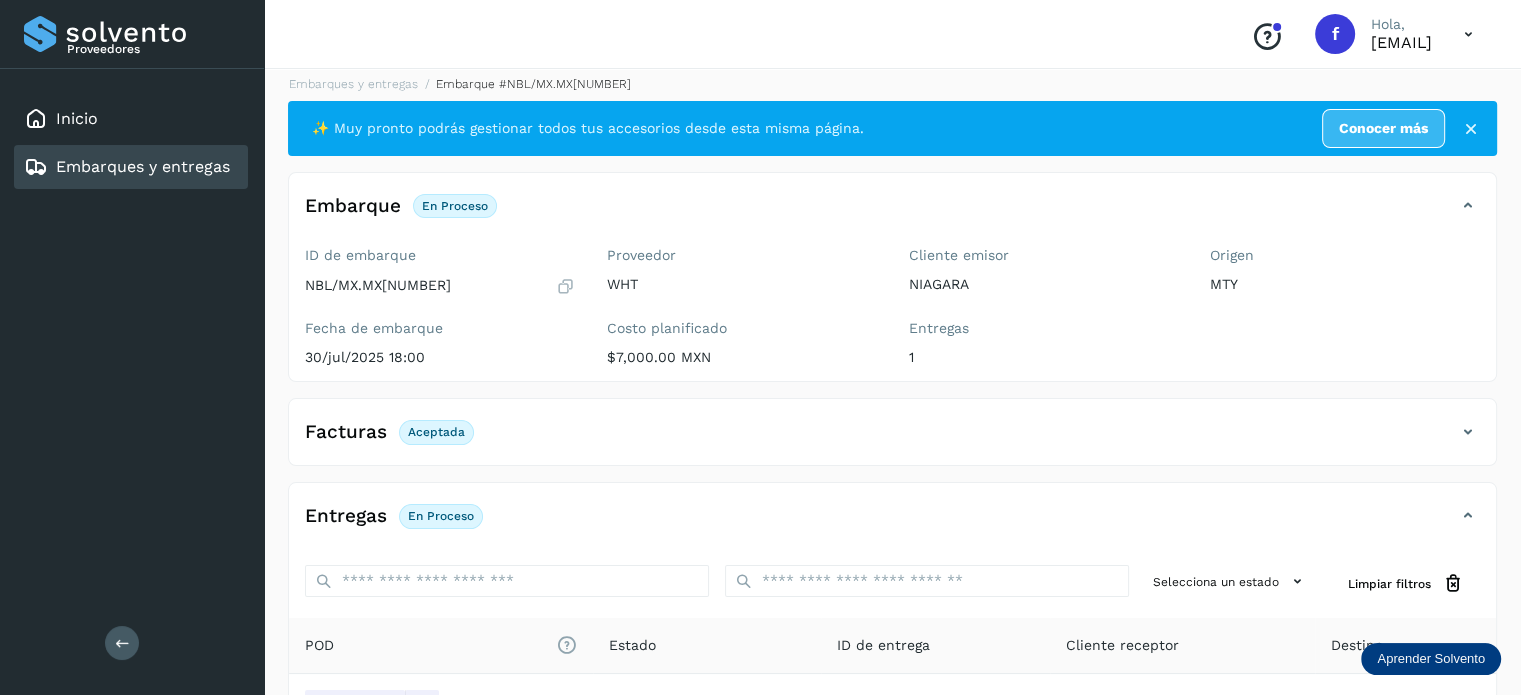 scroll, scrollTop: 0, scrollLeft: 0, axis: both 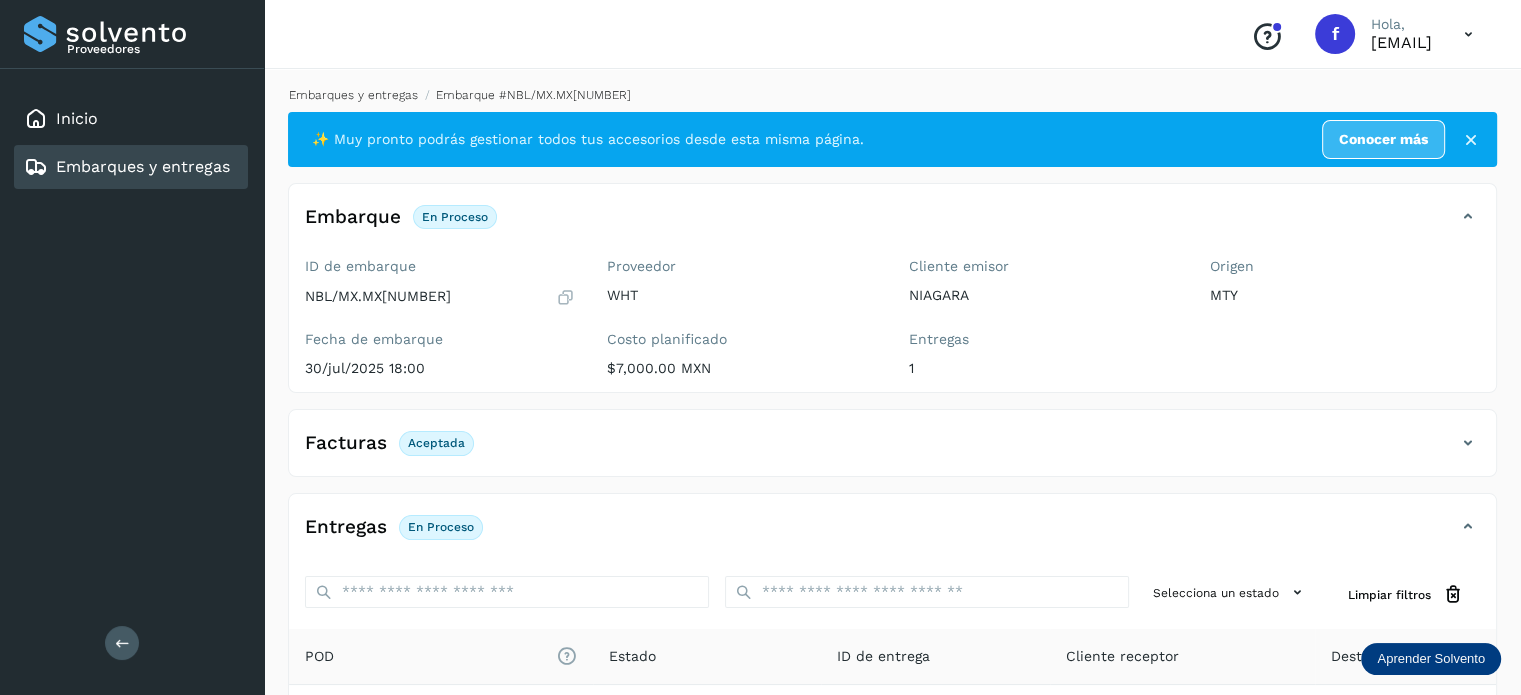 click on "Embarques y entregas" at bounding box center [353, 95] 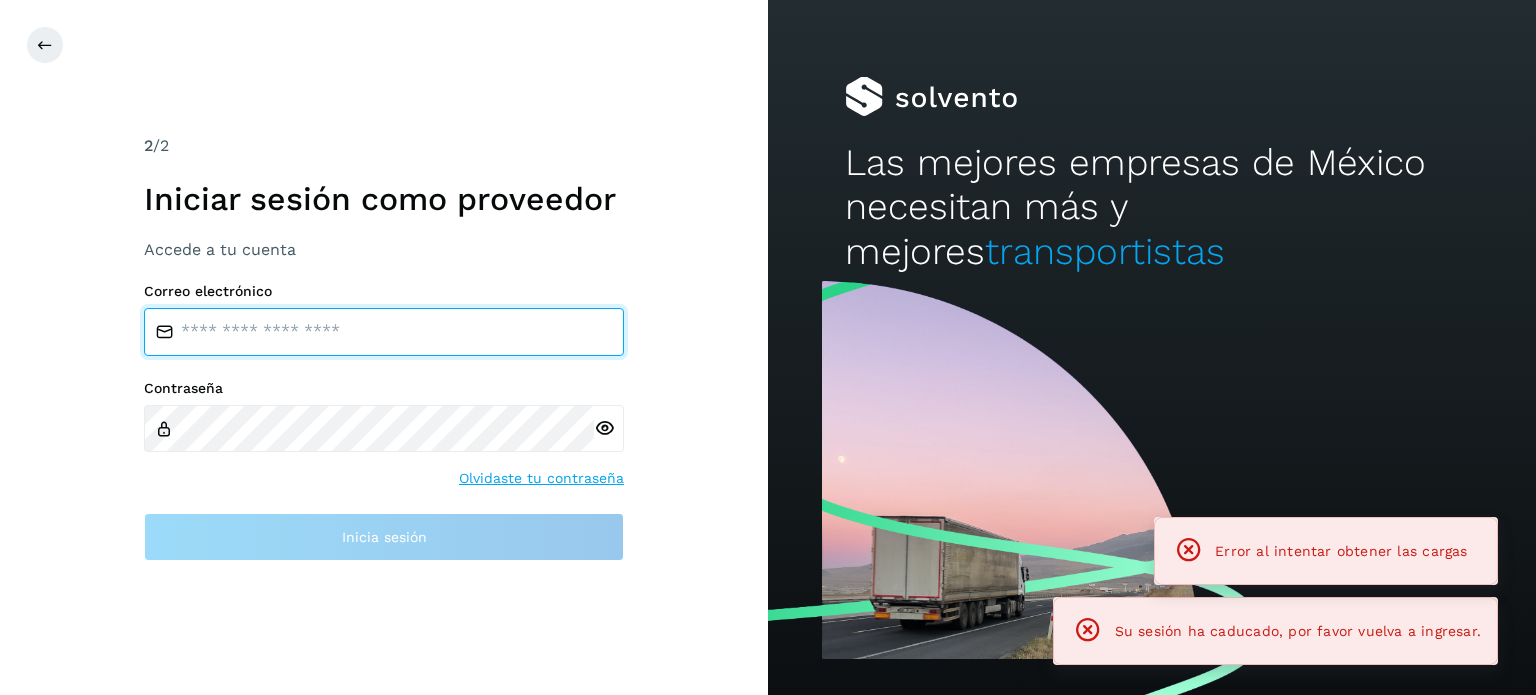 type on "**********" 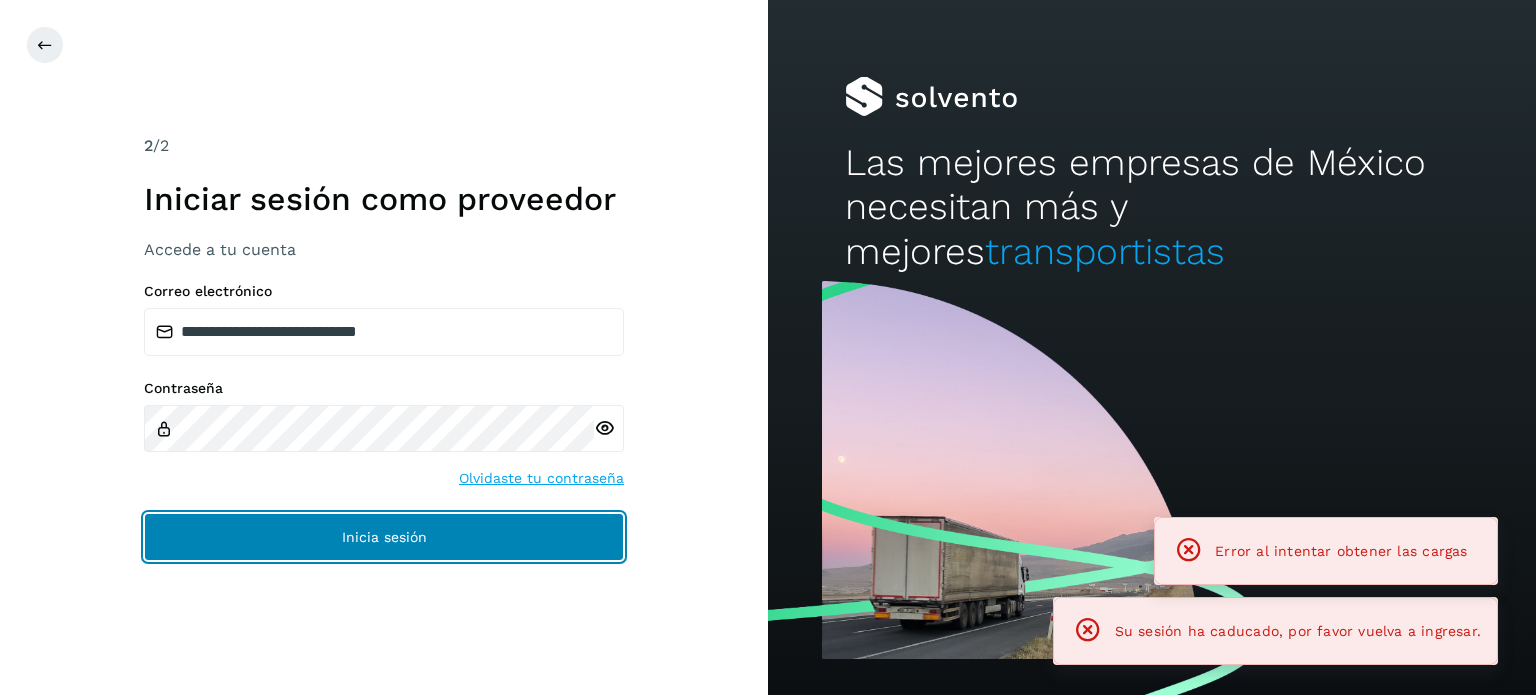 click on "Inicia sesión" at bounding box center (384, 537) 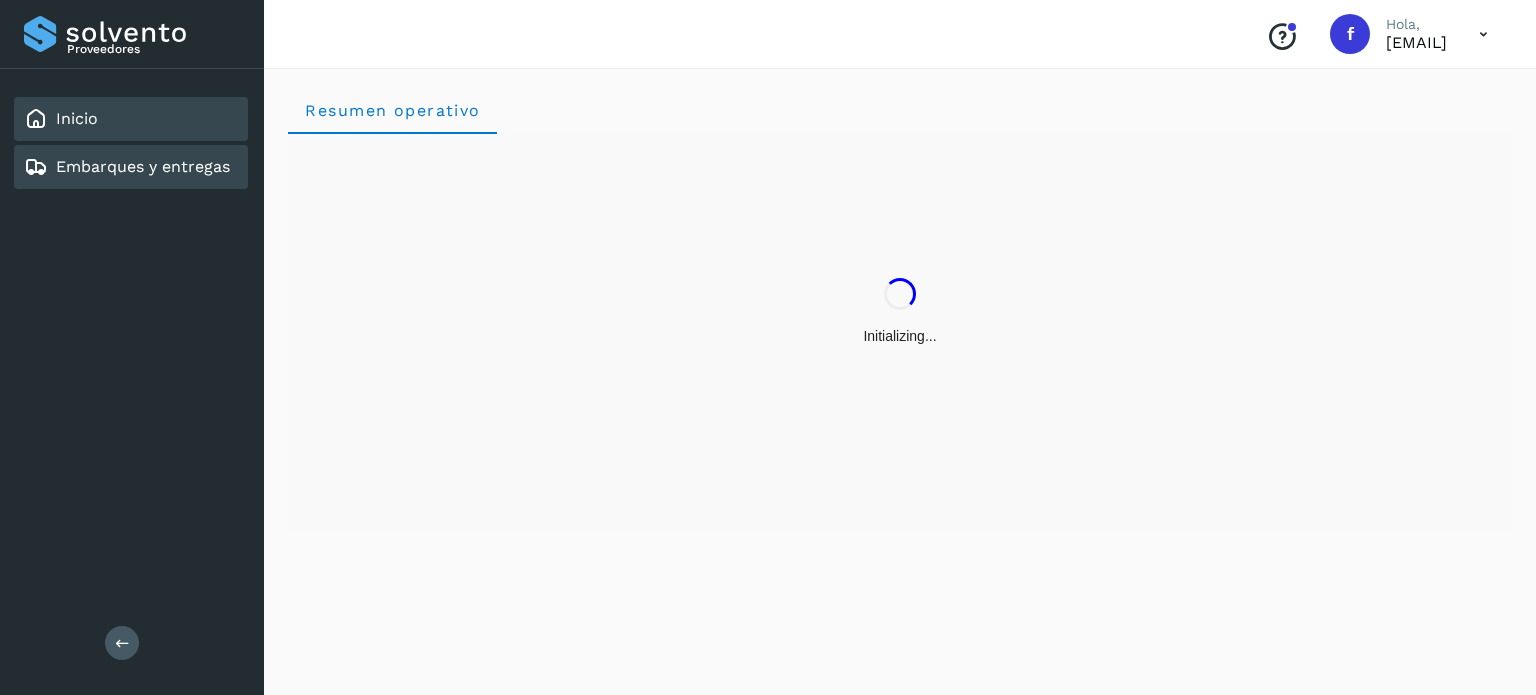 click on "Embarques y entregas" at bounding box center [143, 166] 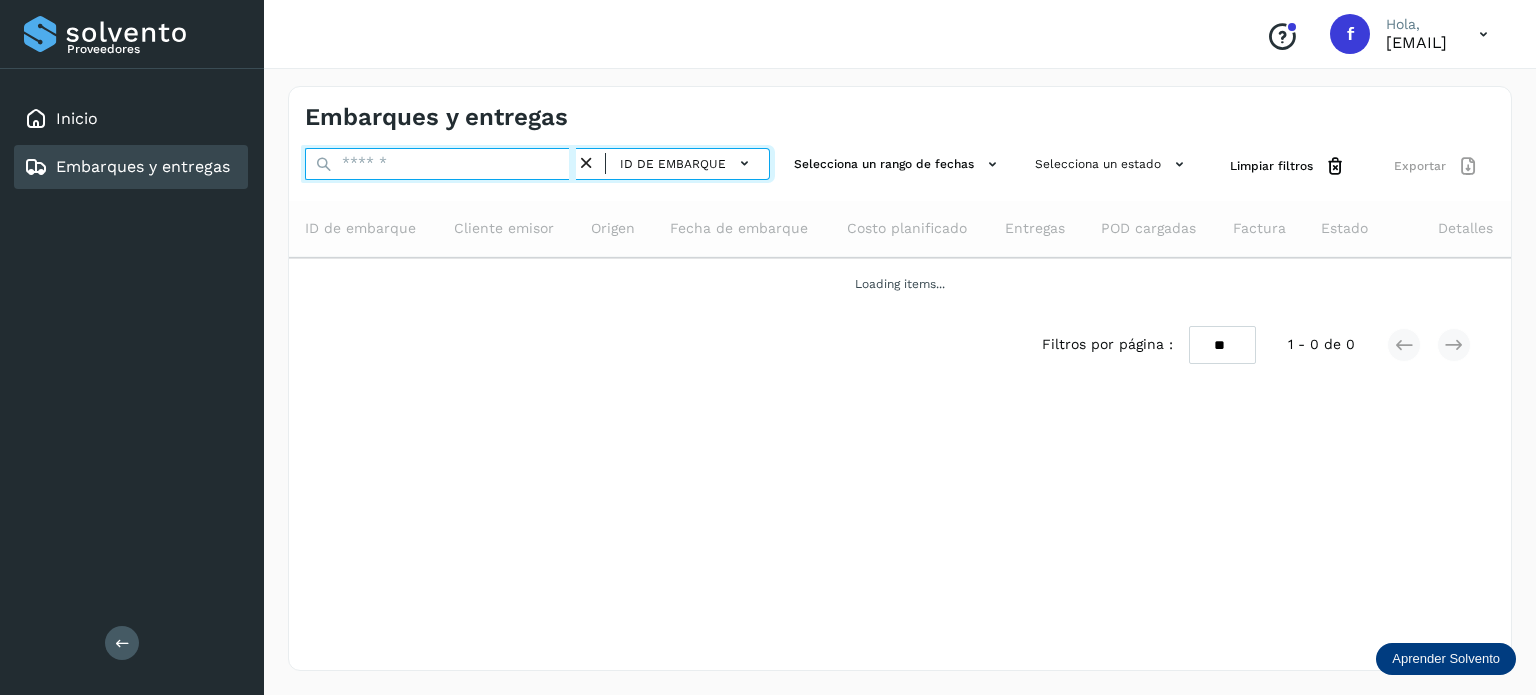 click at bounding box center [440, 164] 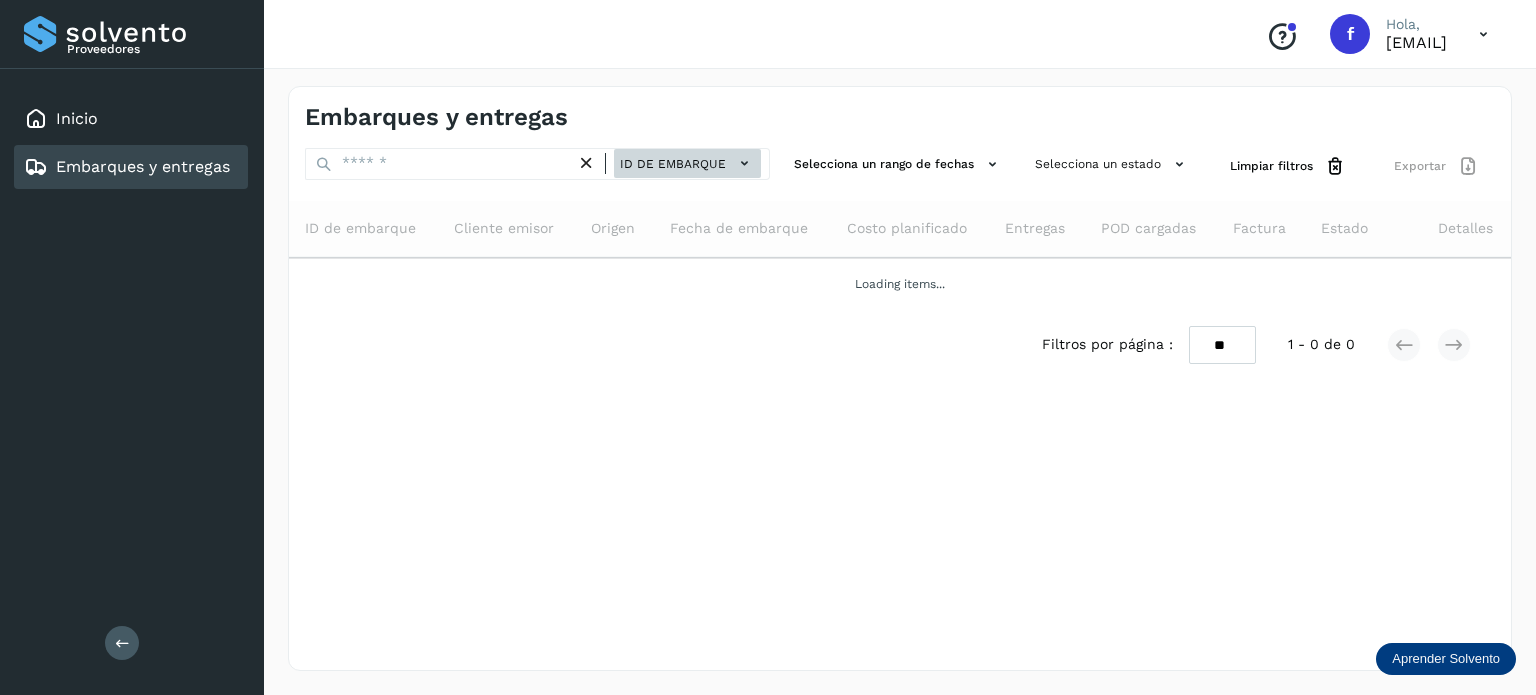 click on "ID de embarque" 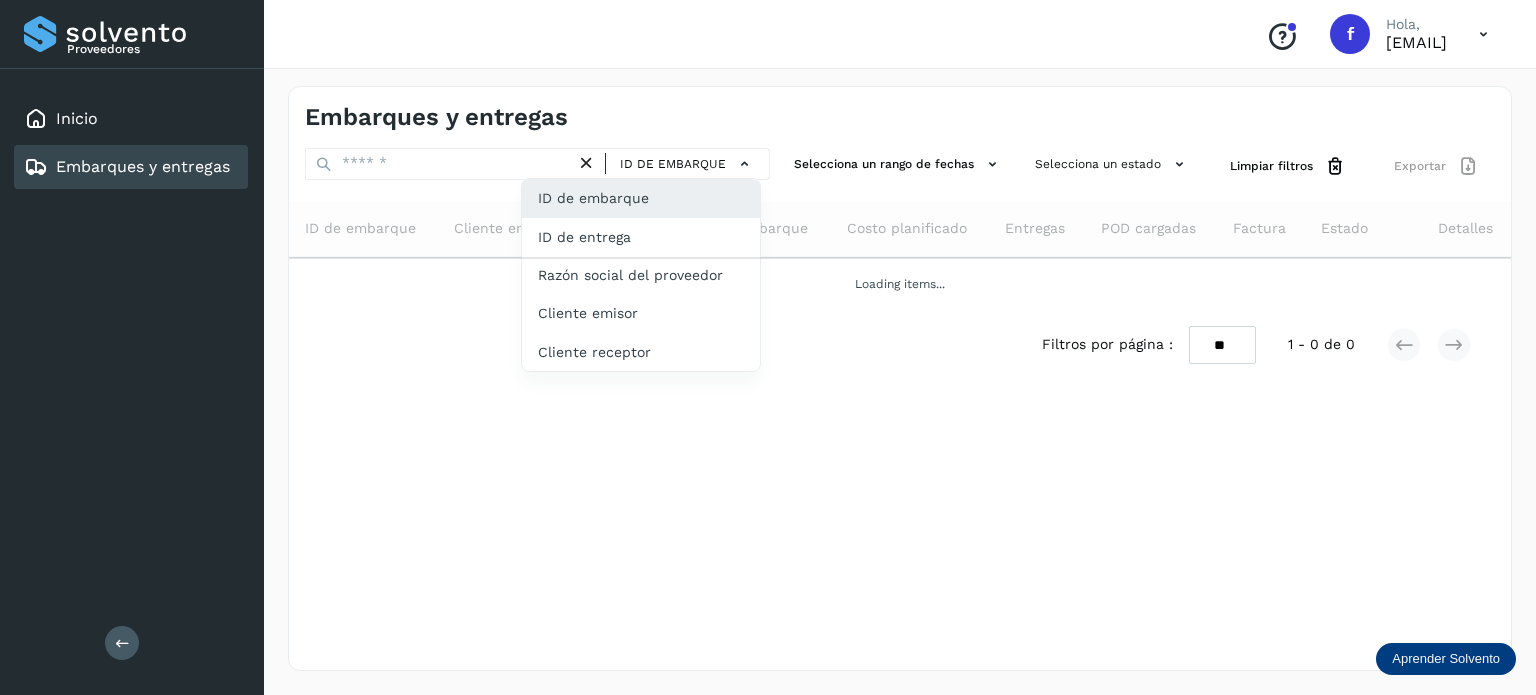 click on "ID de embarque ID de entrega Razón social del proveedor Cliente emisor Cliente receptor" at bounding box center (641, 275) 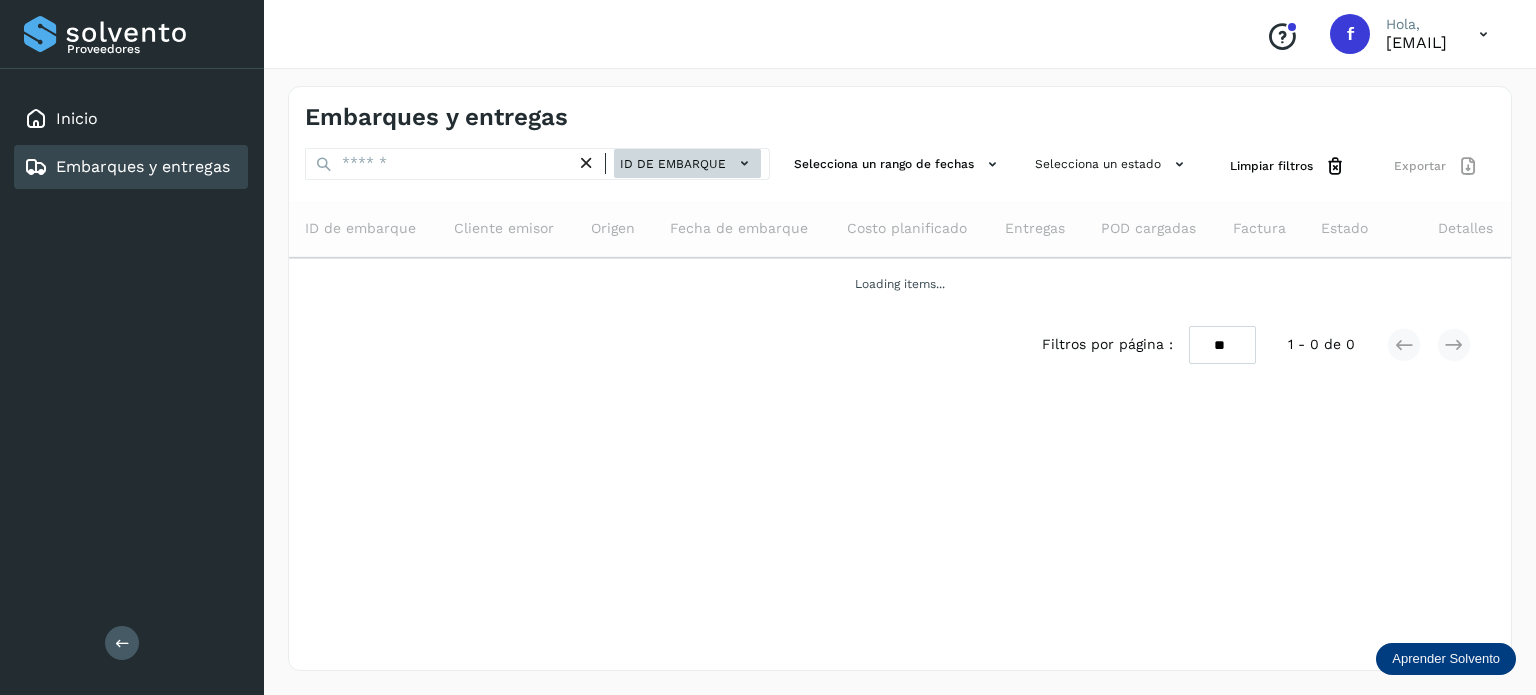 click on "ID de embarque" 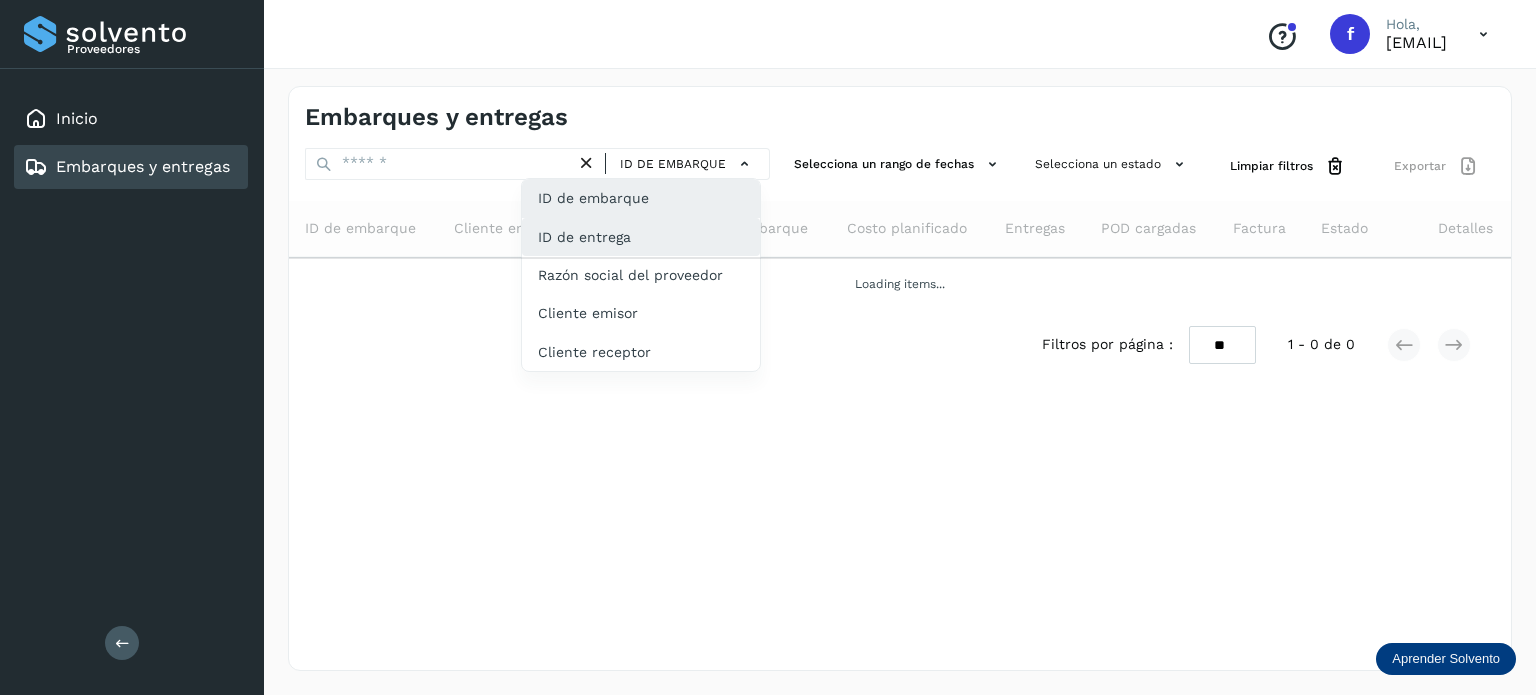 click on "ID de entrega" 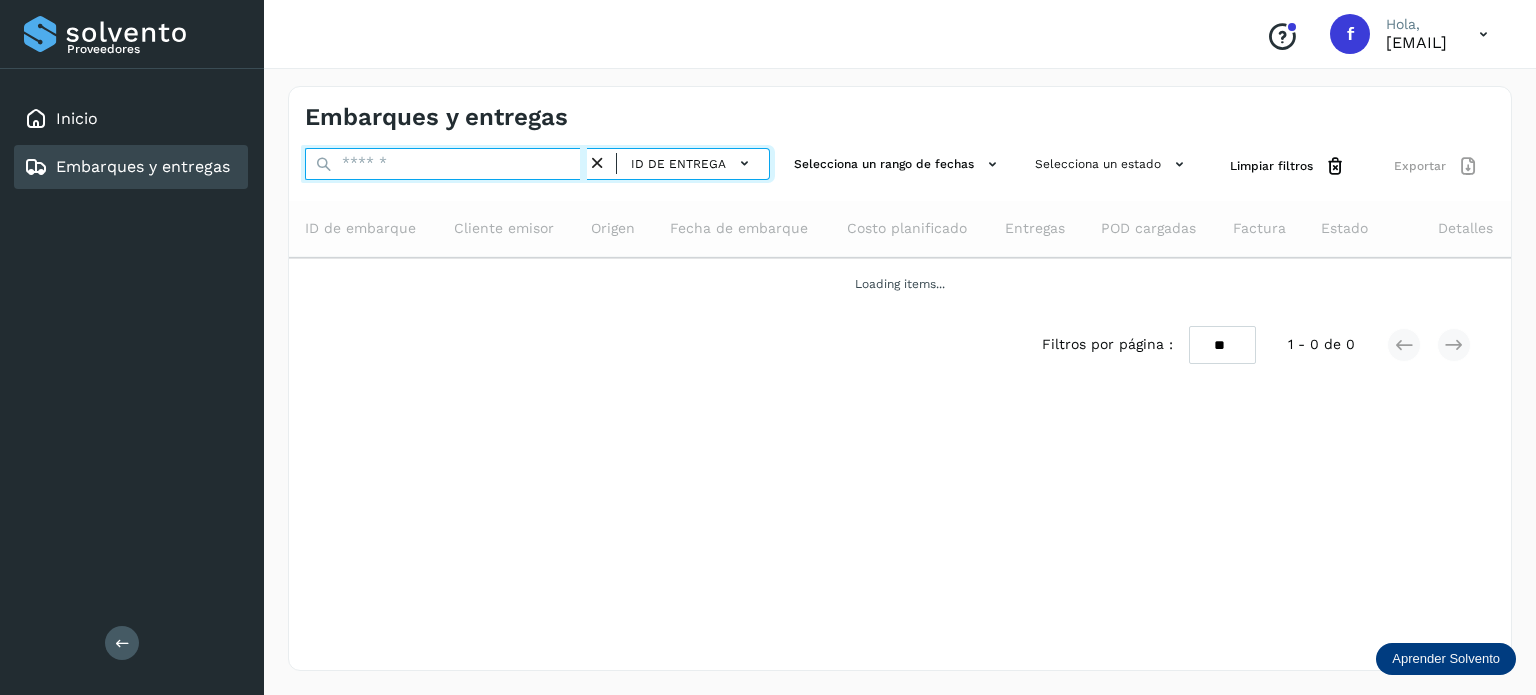 click at bounding box center (446, 164) 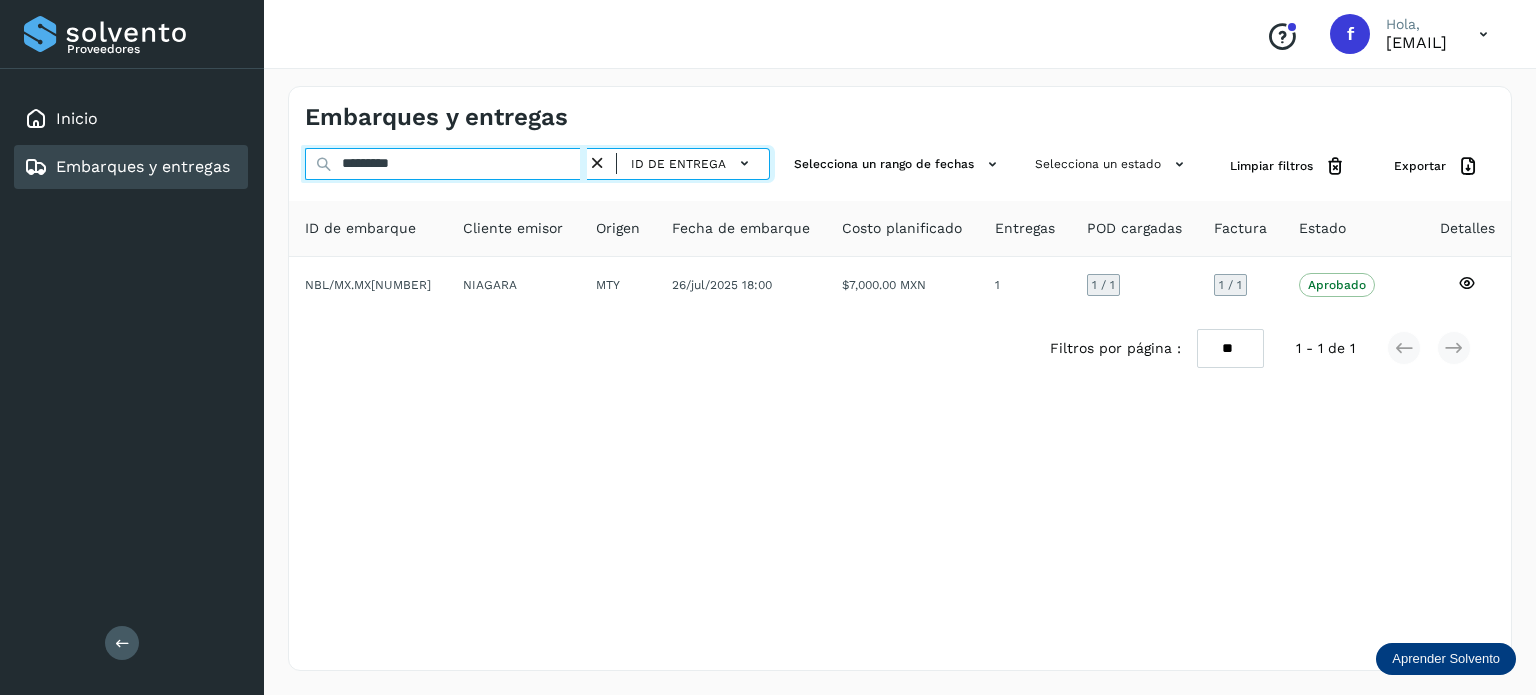 click on "*********" at bounding box center [446, 164] 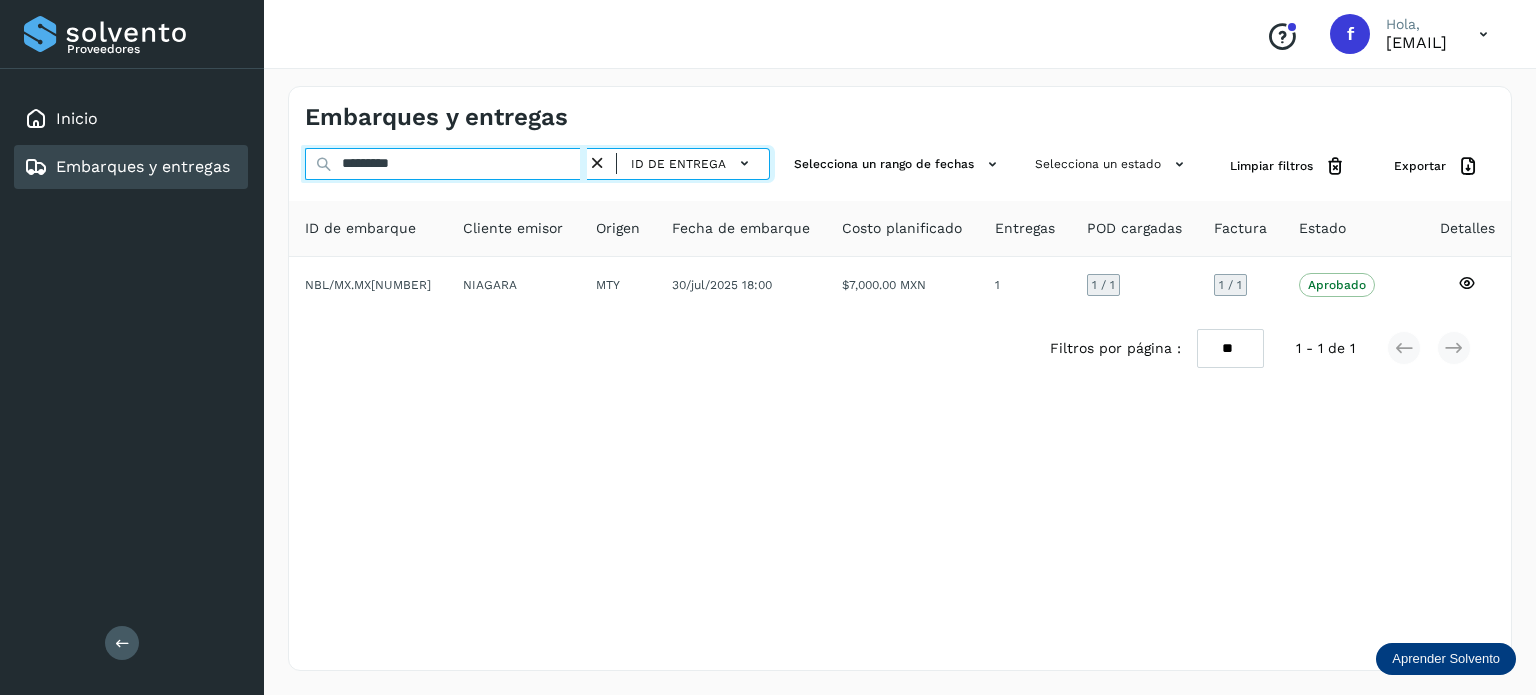 click on "*********" at bounding box center [446, 164] 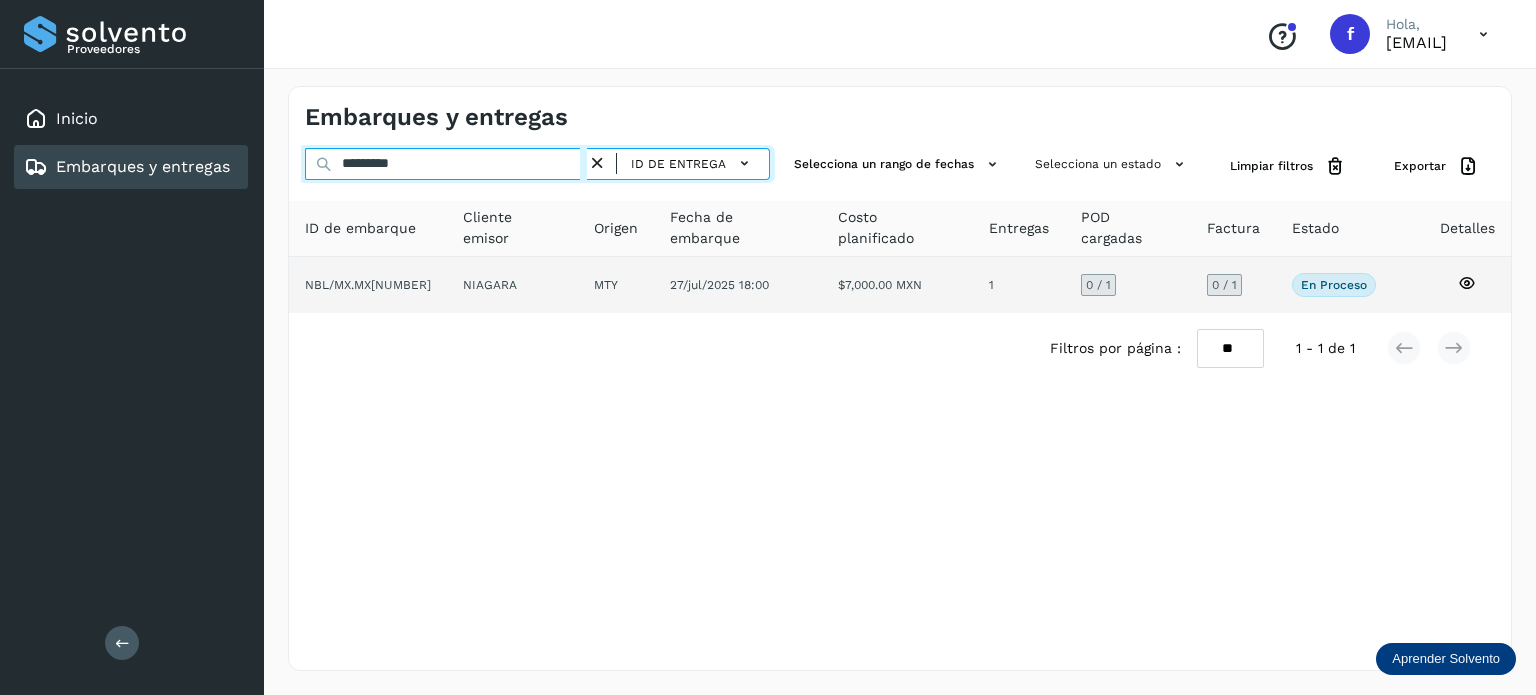 type on "*********" 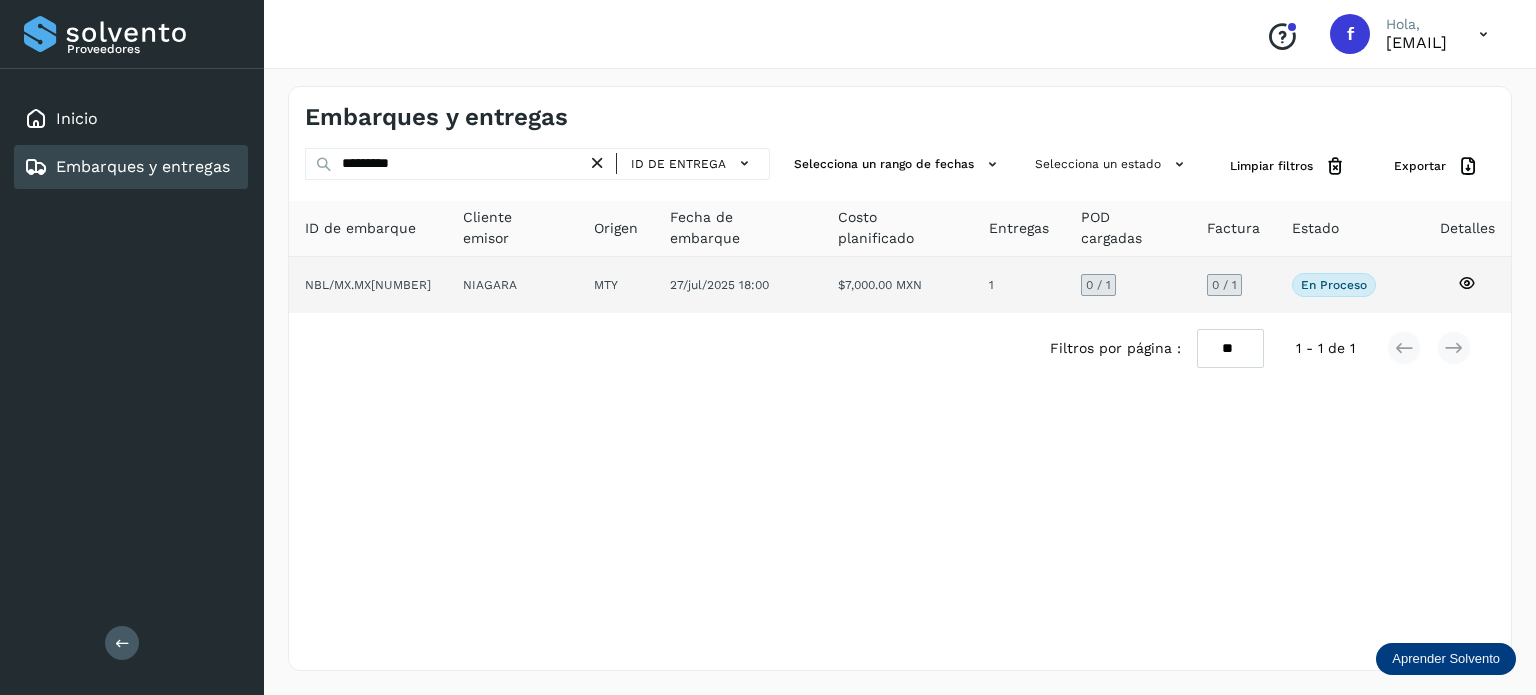 click 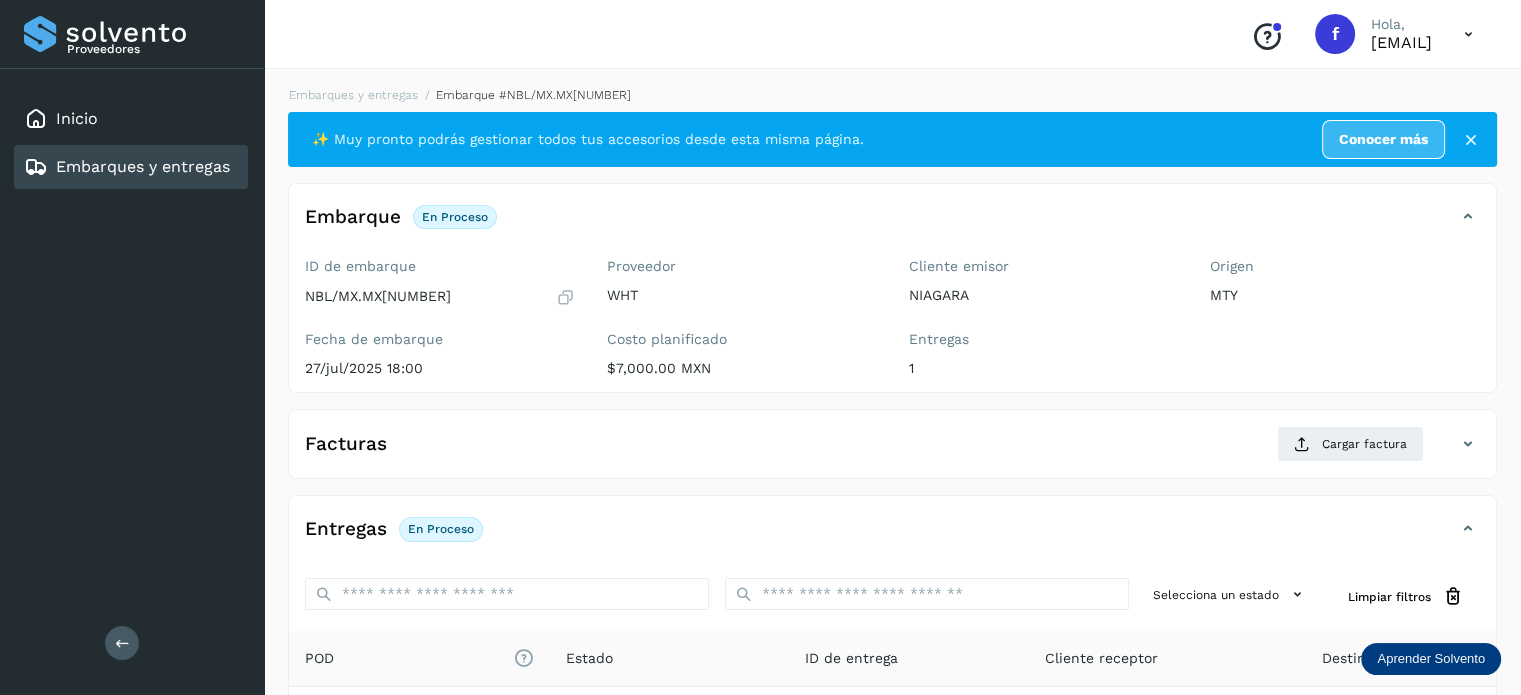 scroll, scrollTop: 252, scrollLeft: 0, axis: vertical 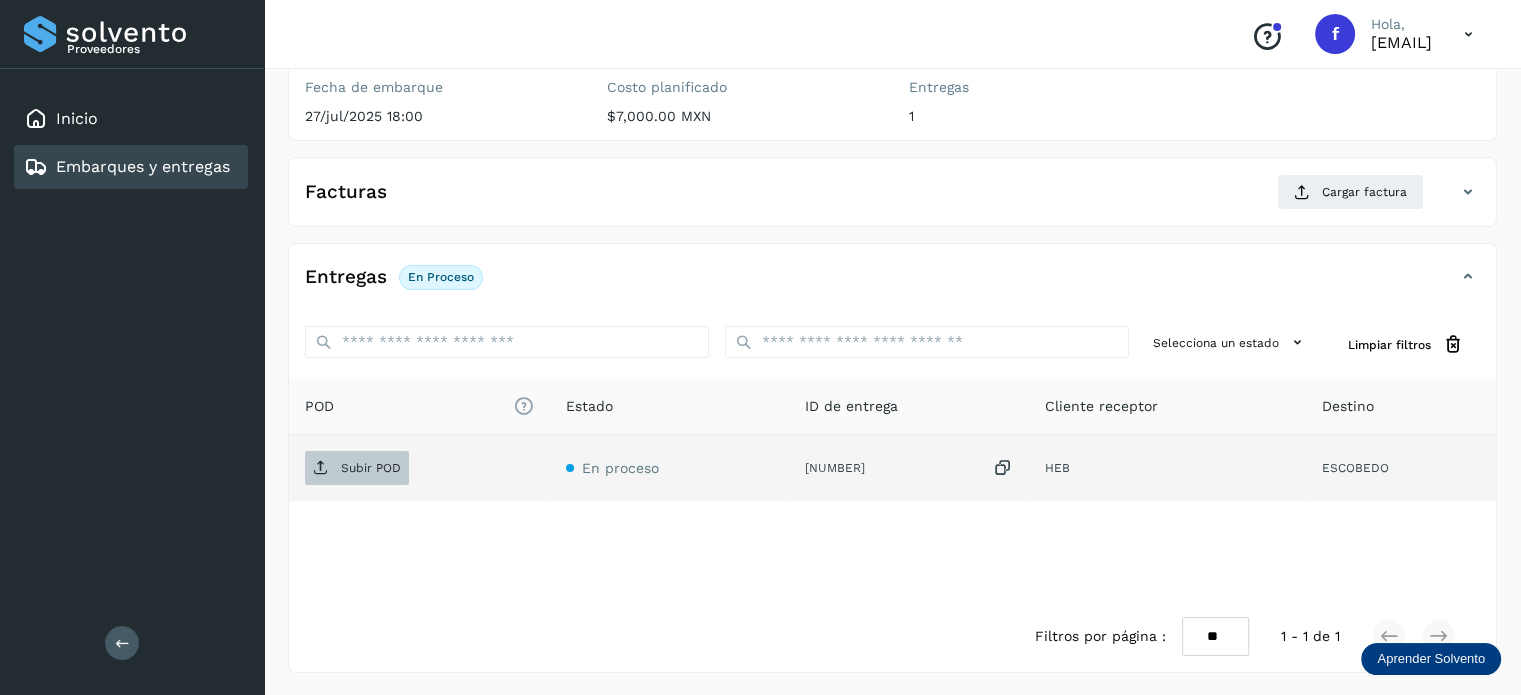 click on "Subir POD" at bounding box center (357, 468) 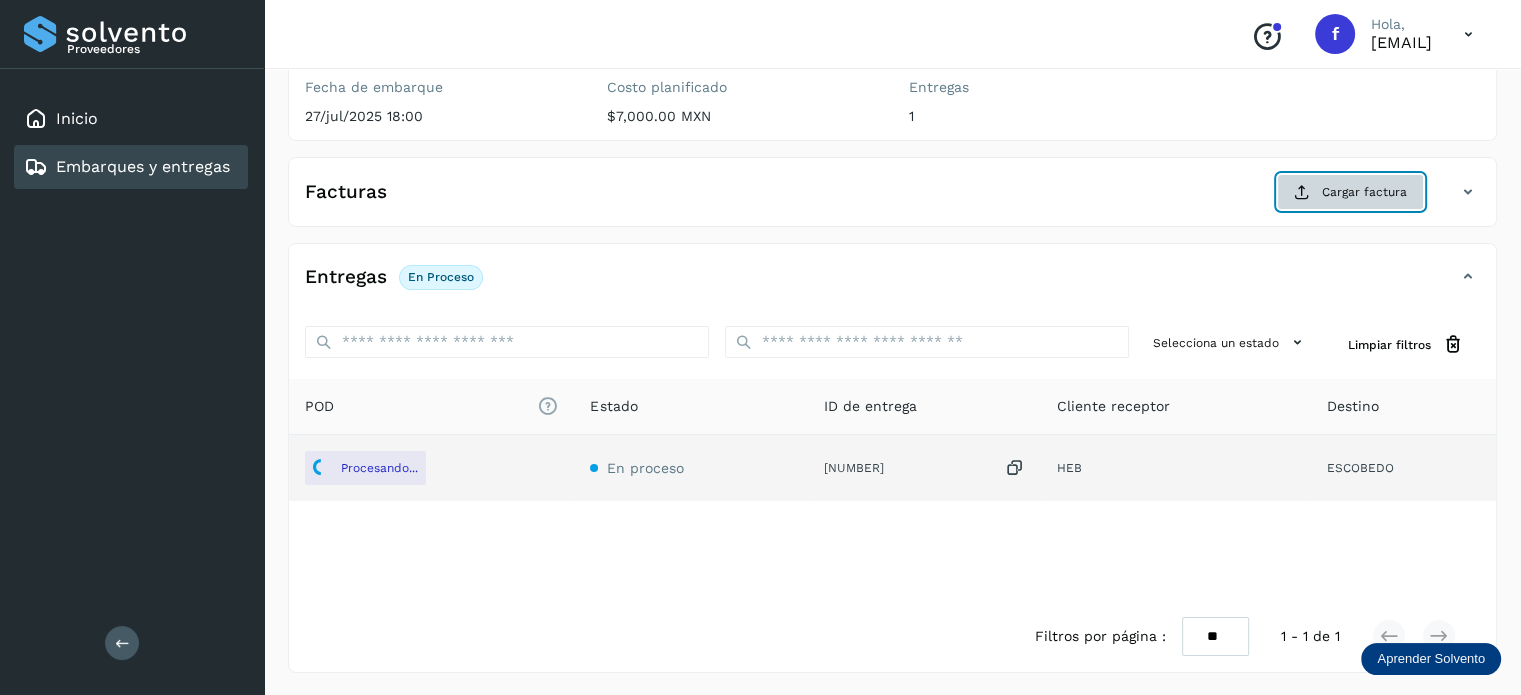 click on "Cargar factura" 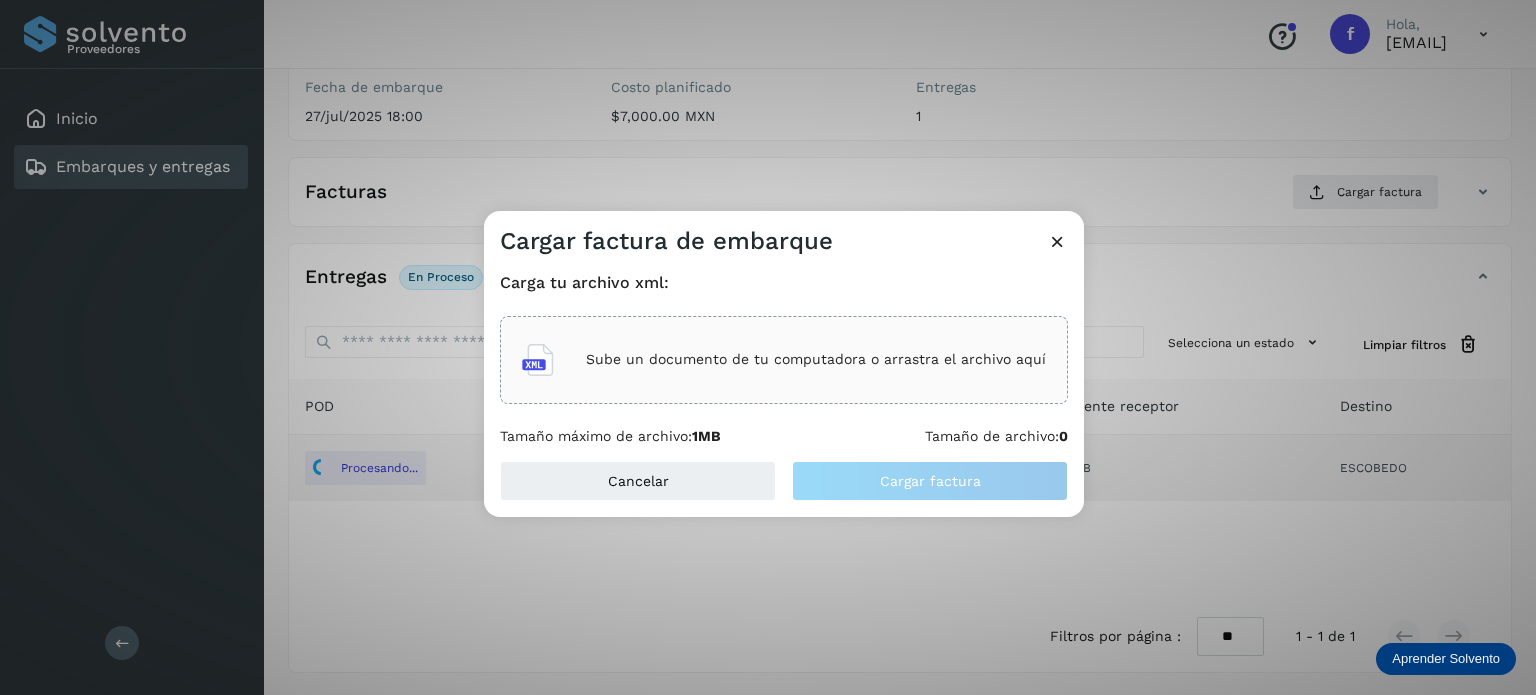 click on "Sube un documento de tu computadora o arrastra el archivo aquí" 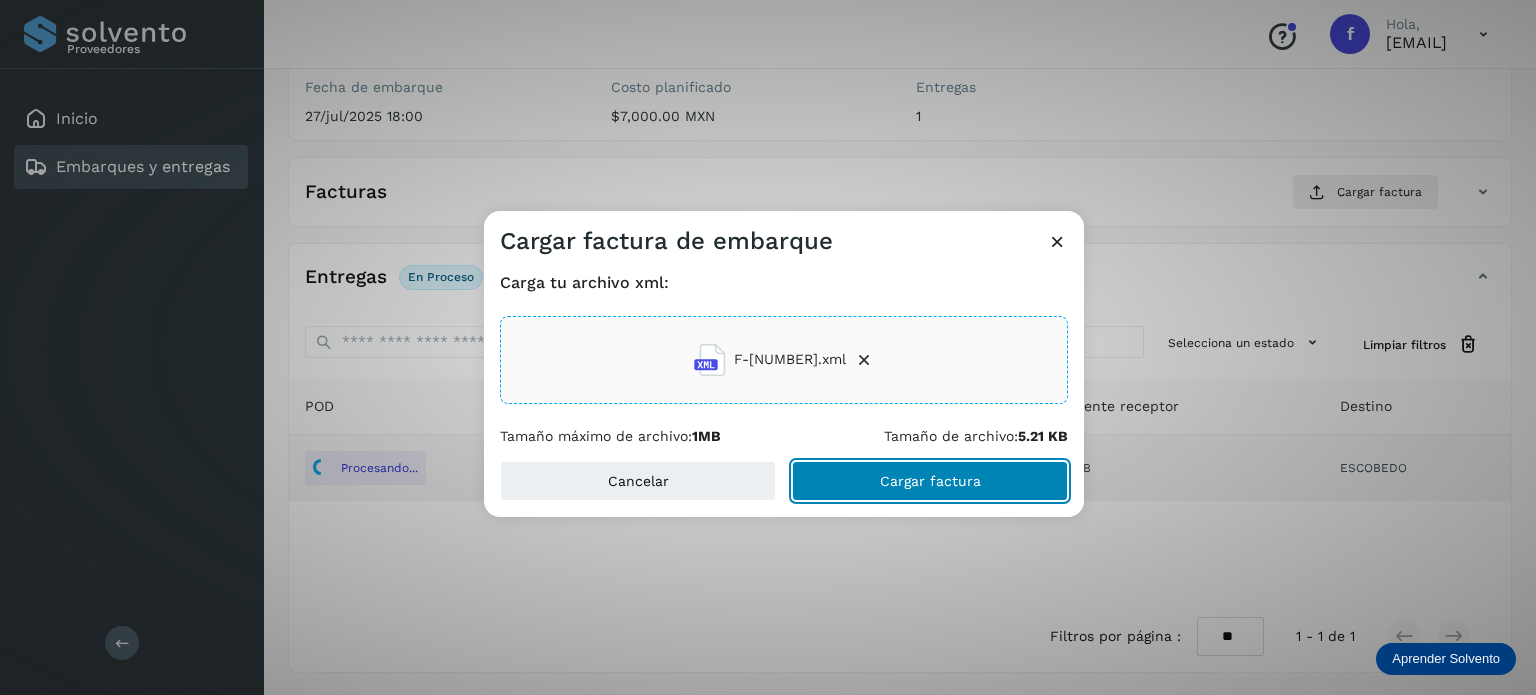 click on "Cargar factura" 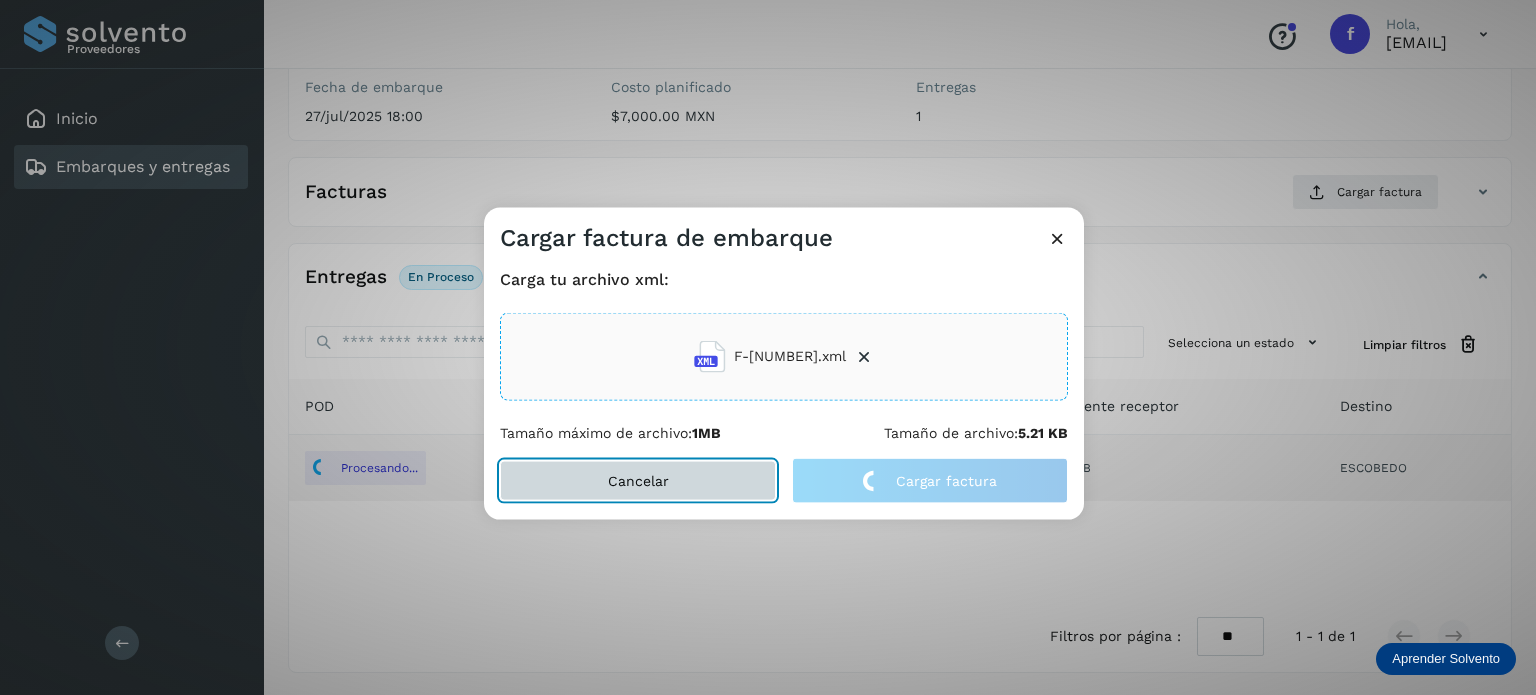 click on "Cancelar" 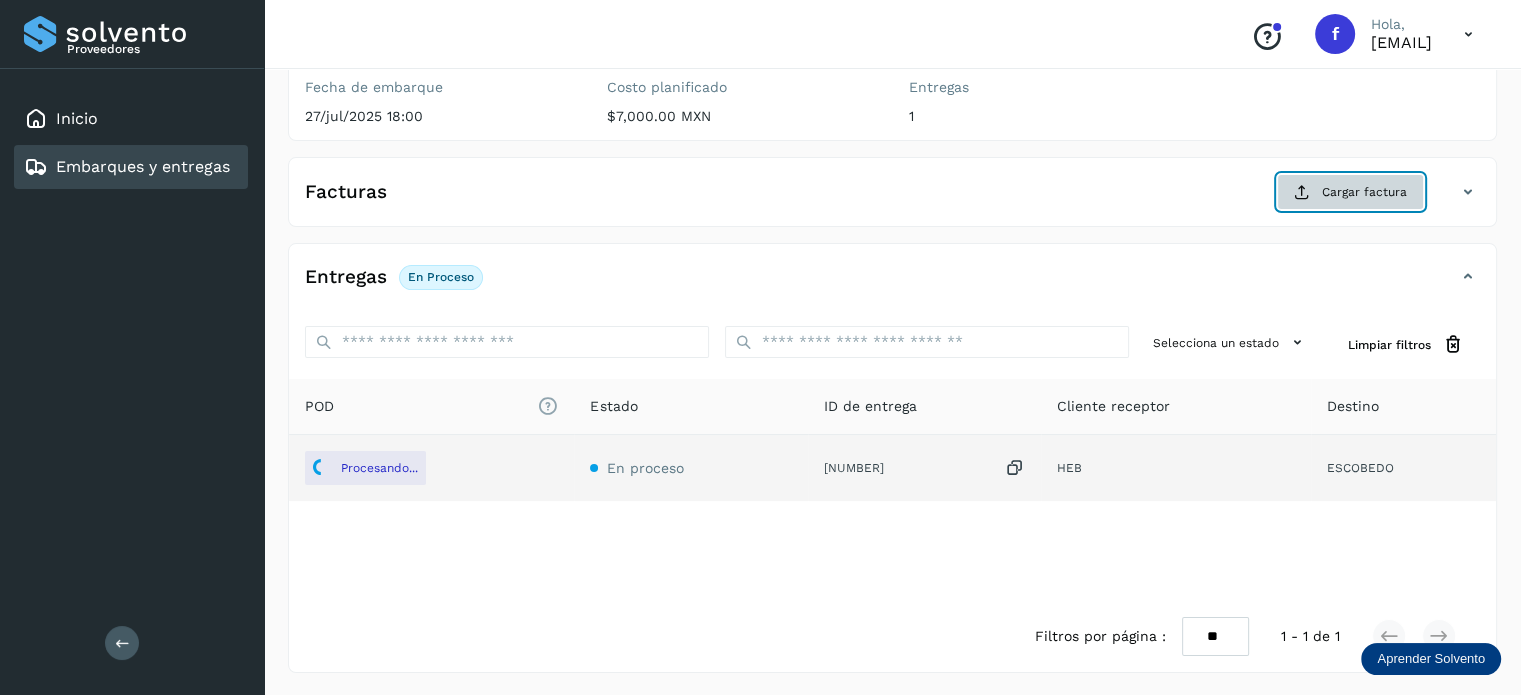 click on "Cargar factura" at bounding box center (1350, 192) 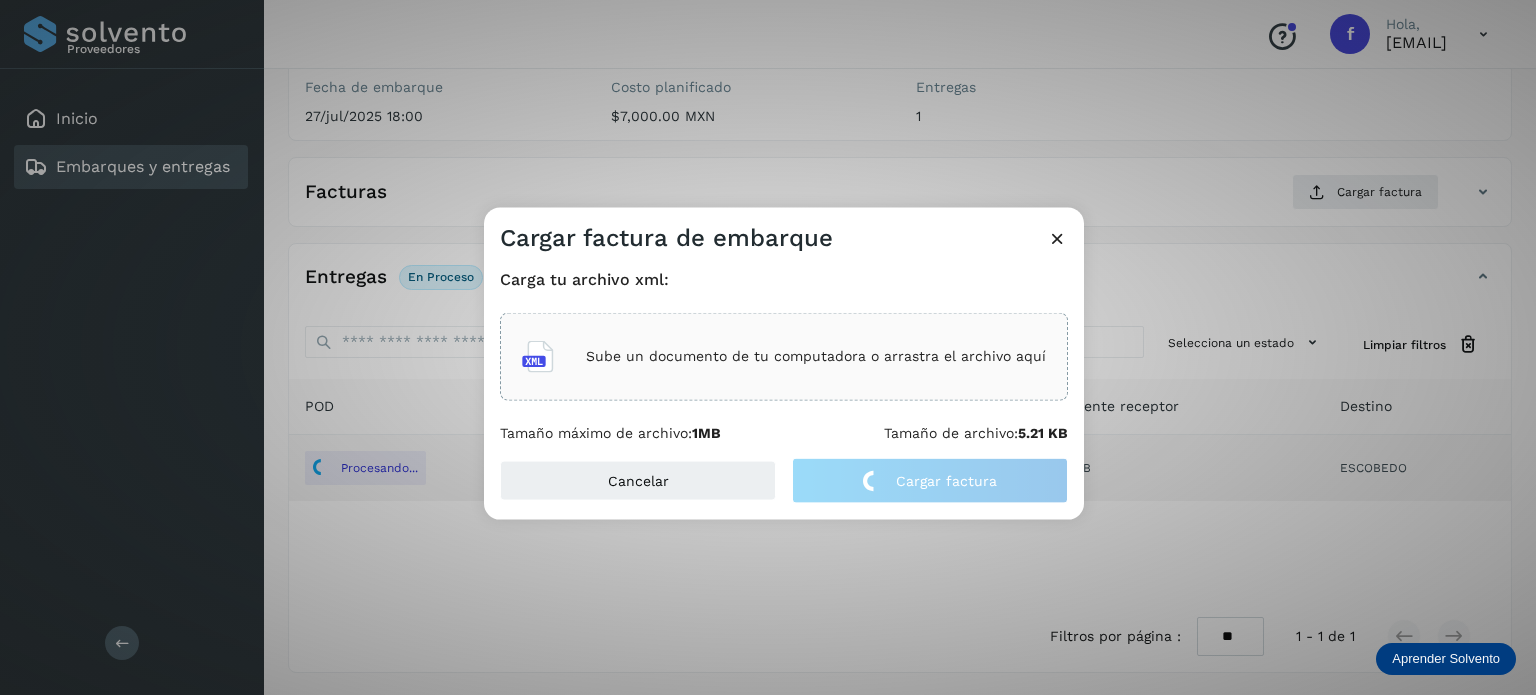 click on "Sube un documento de tu computadora o arrastra el archivo aquí" at bounding box center [816, 356] 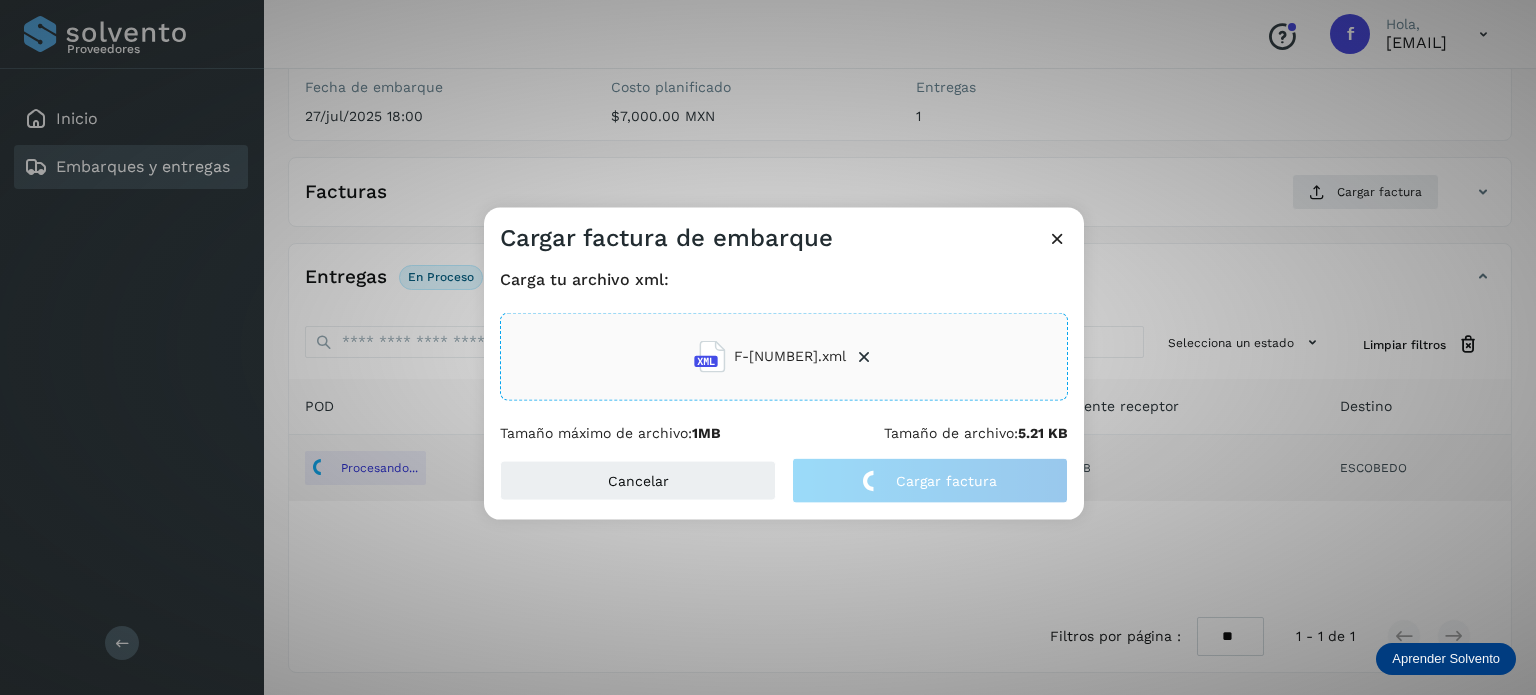 click at bounding box center (1057, 240) 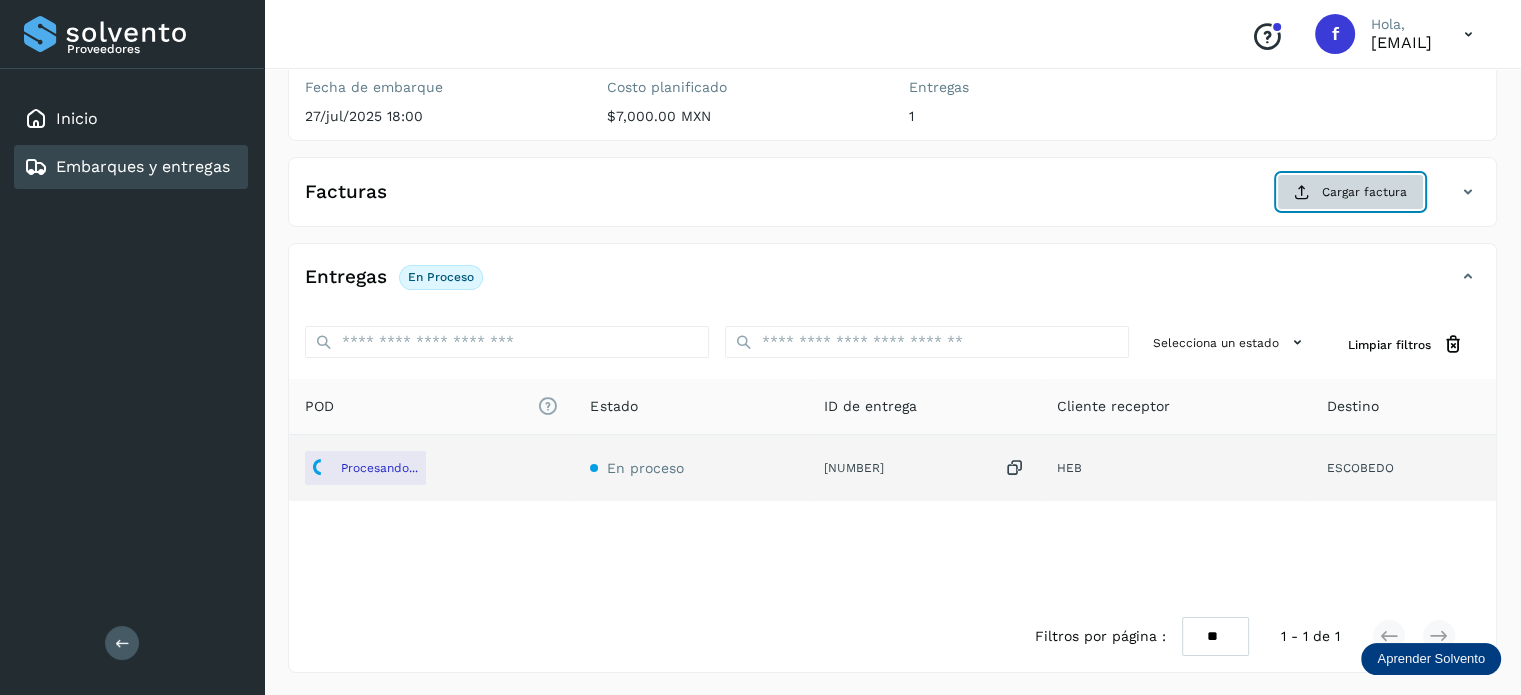 click on "Cargar factura" 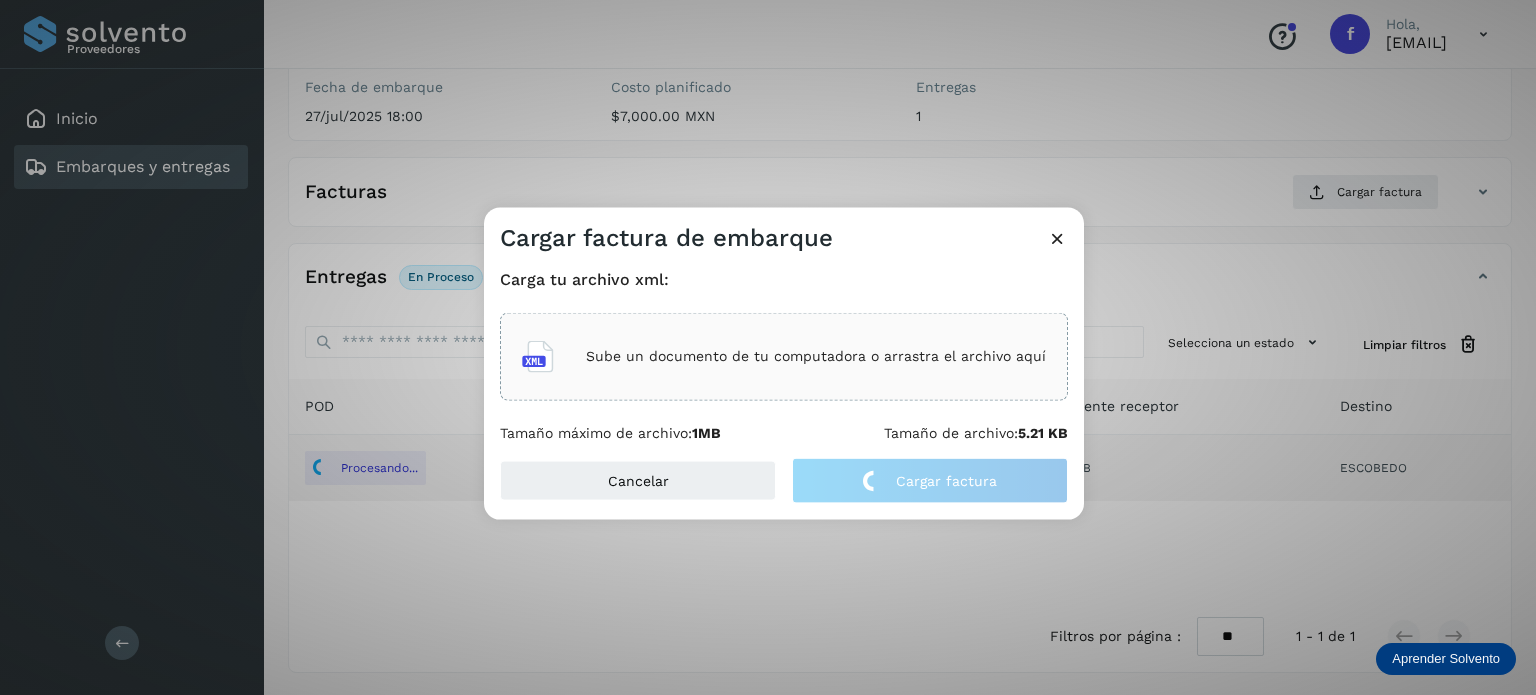 click at bounding box center (1057, 237) 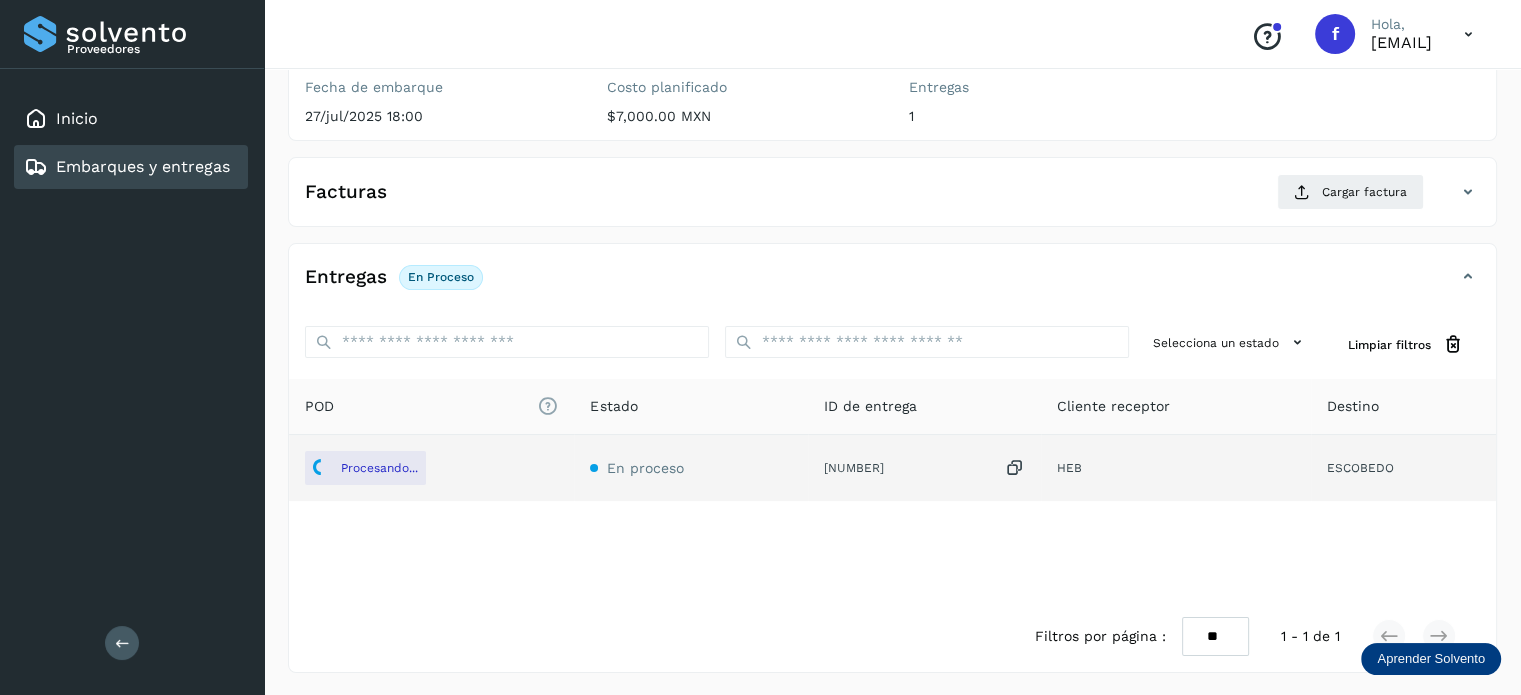 scroll, scrollTop: 0, scrollLeft: 0, axis: both 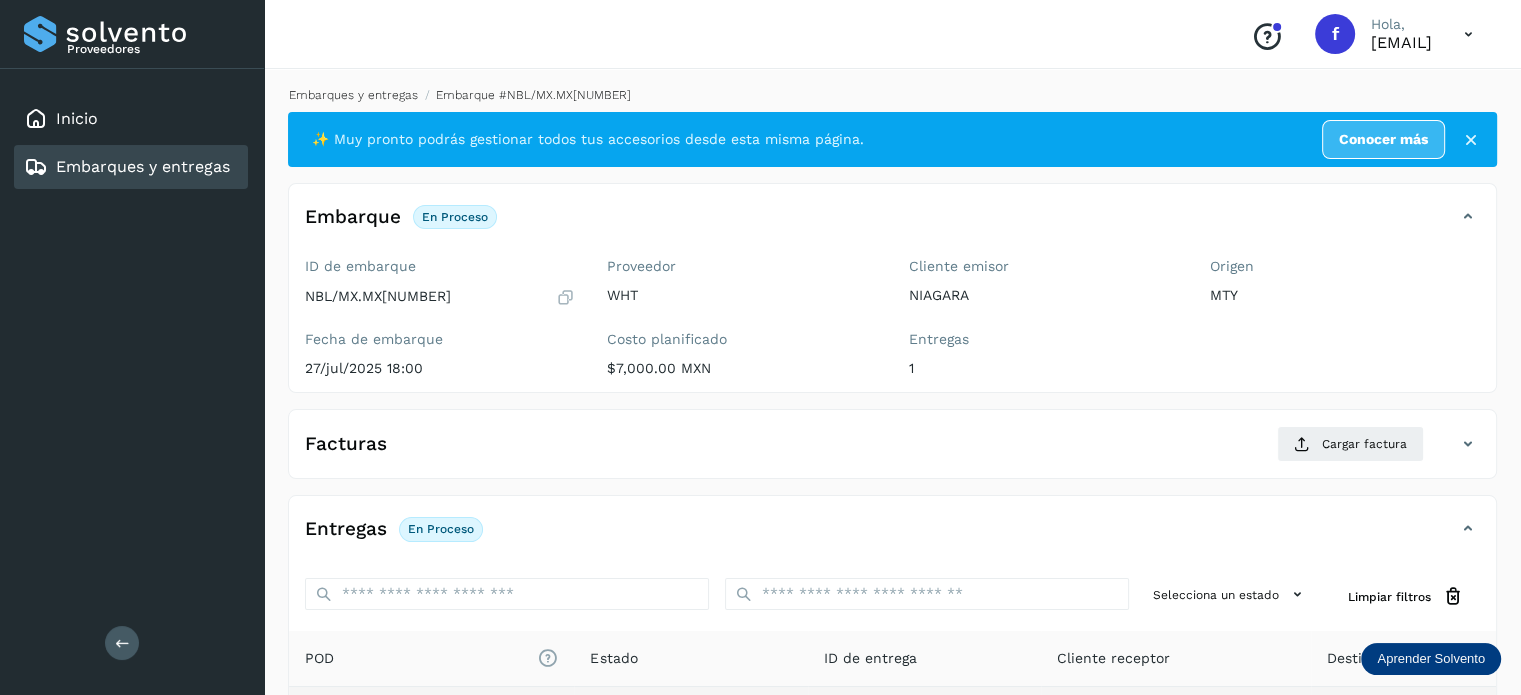 click on "Embarques y entregas" at bounding box center (353, 95) 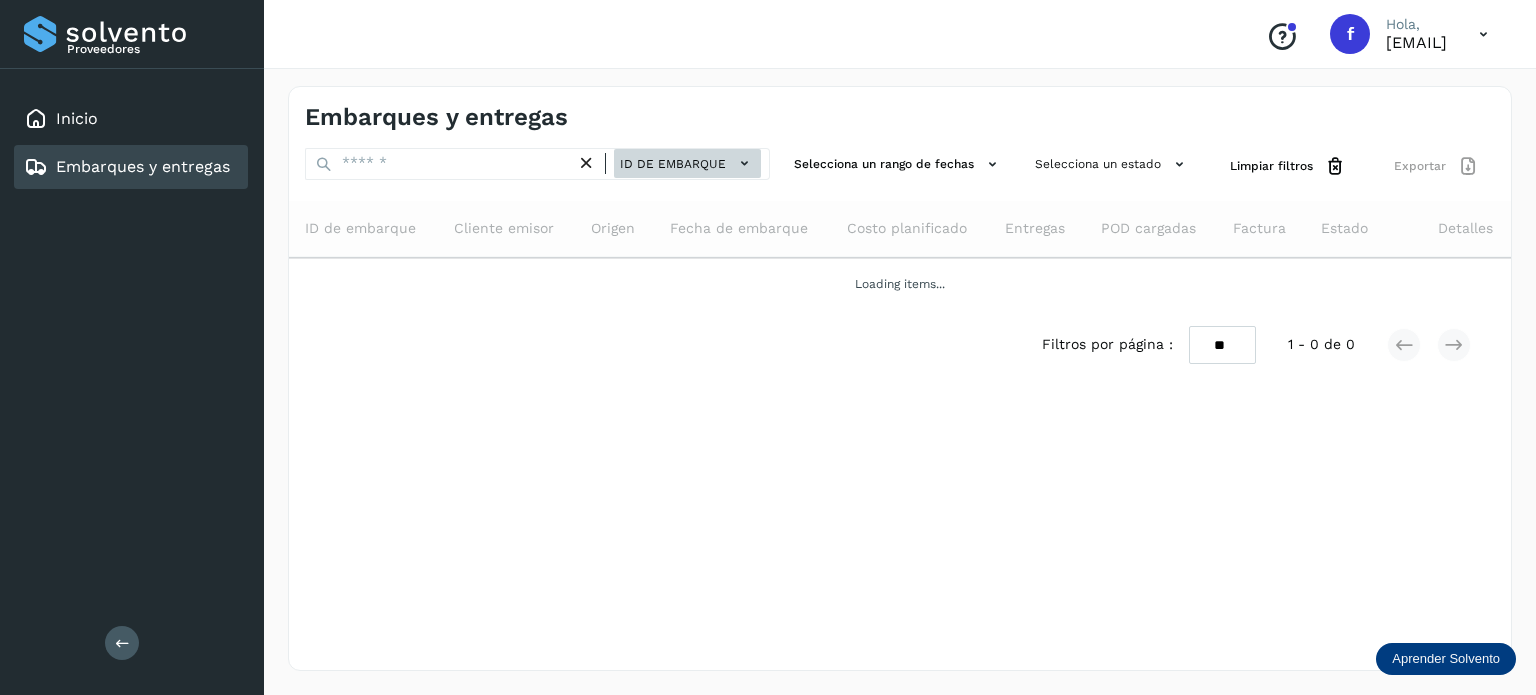 click on "ID de embarque" 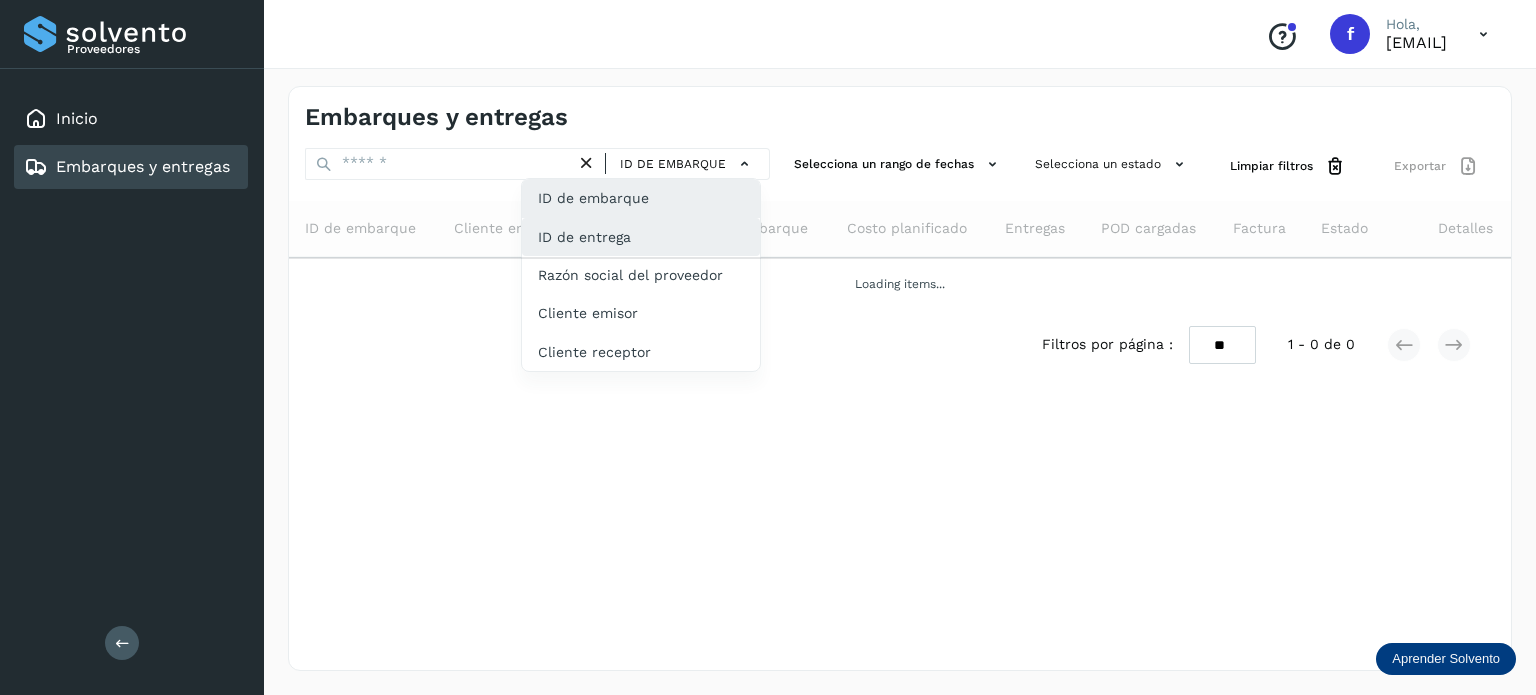click on "ID de entrega" 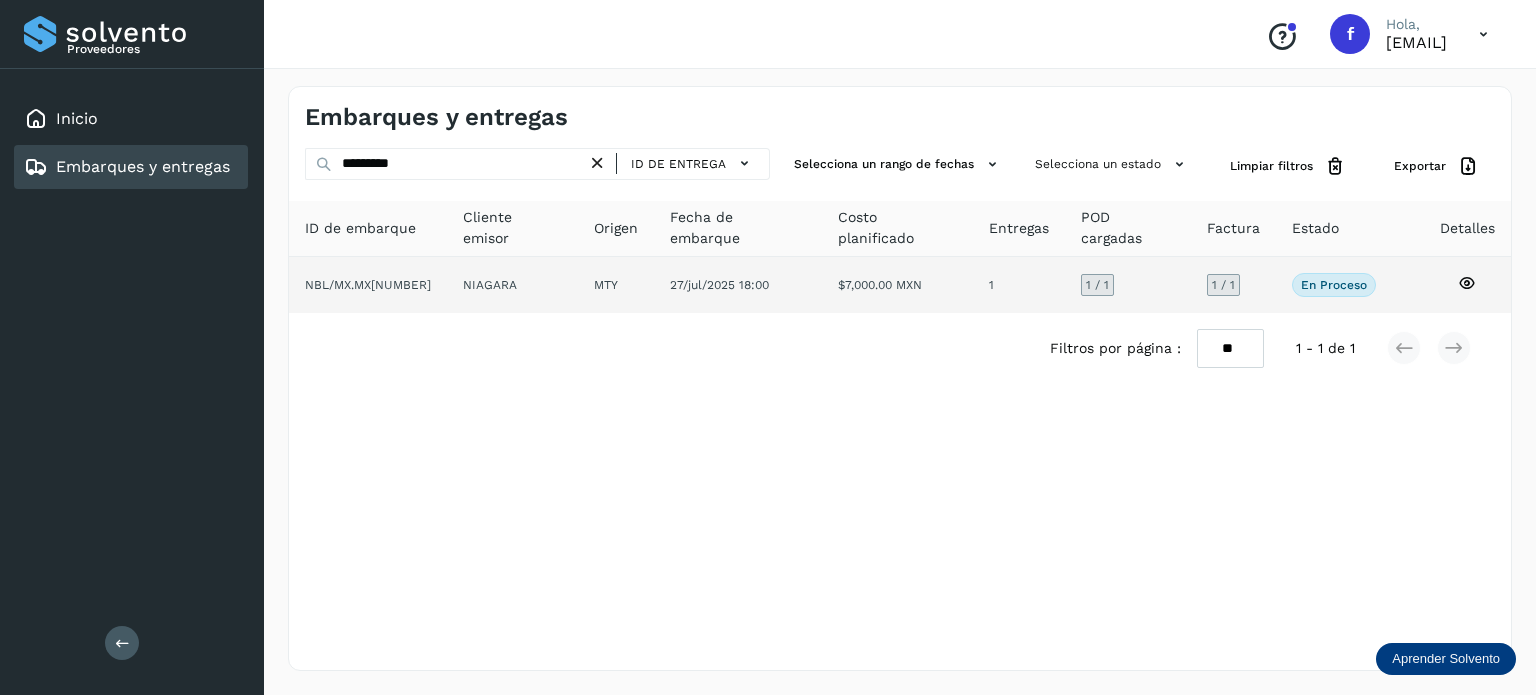 click 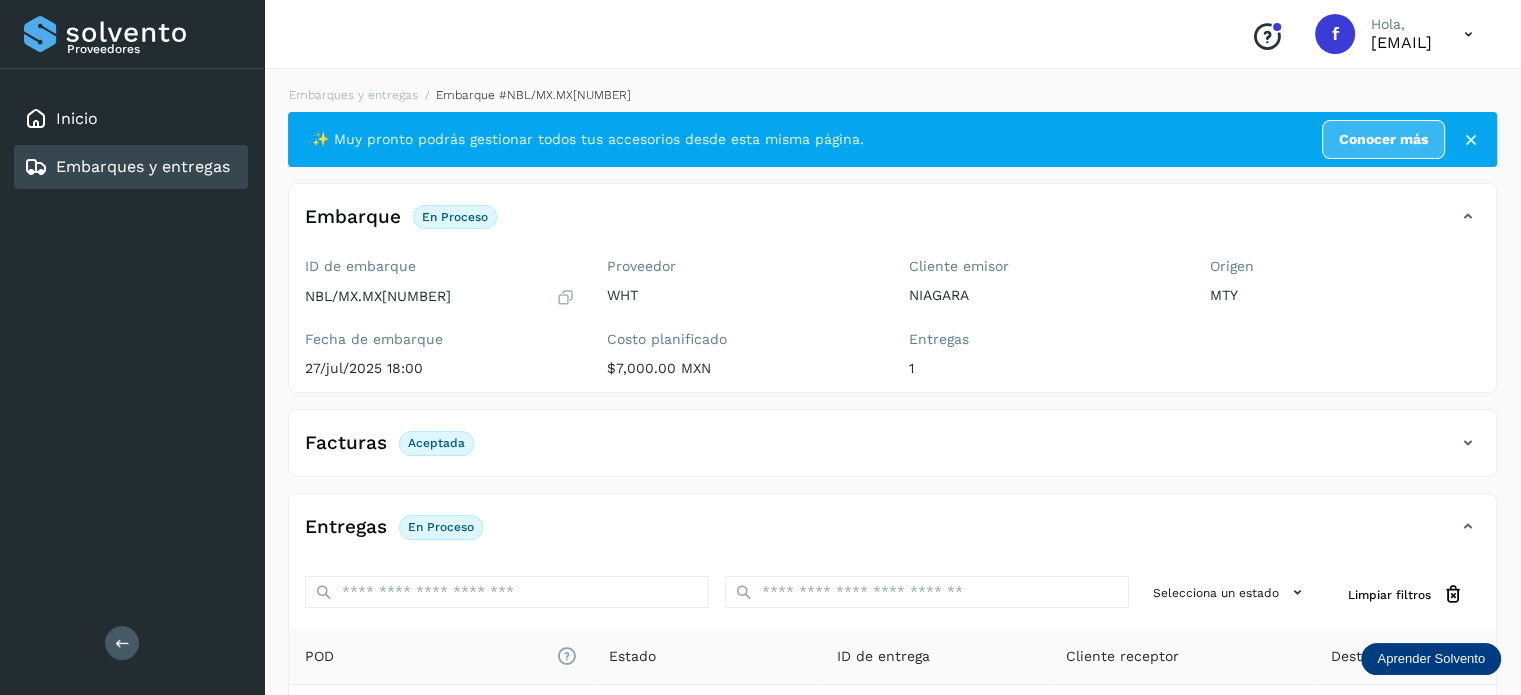 click on "Aceptada" 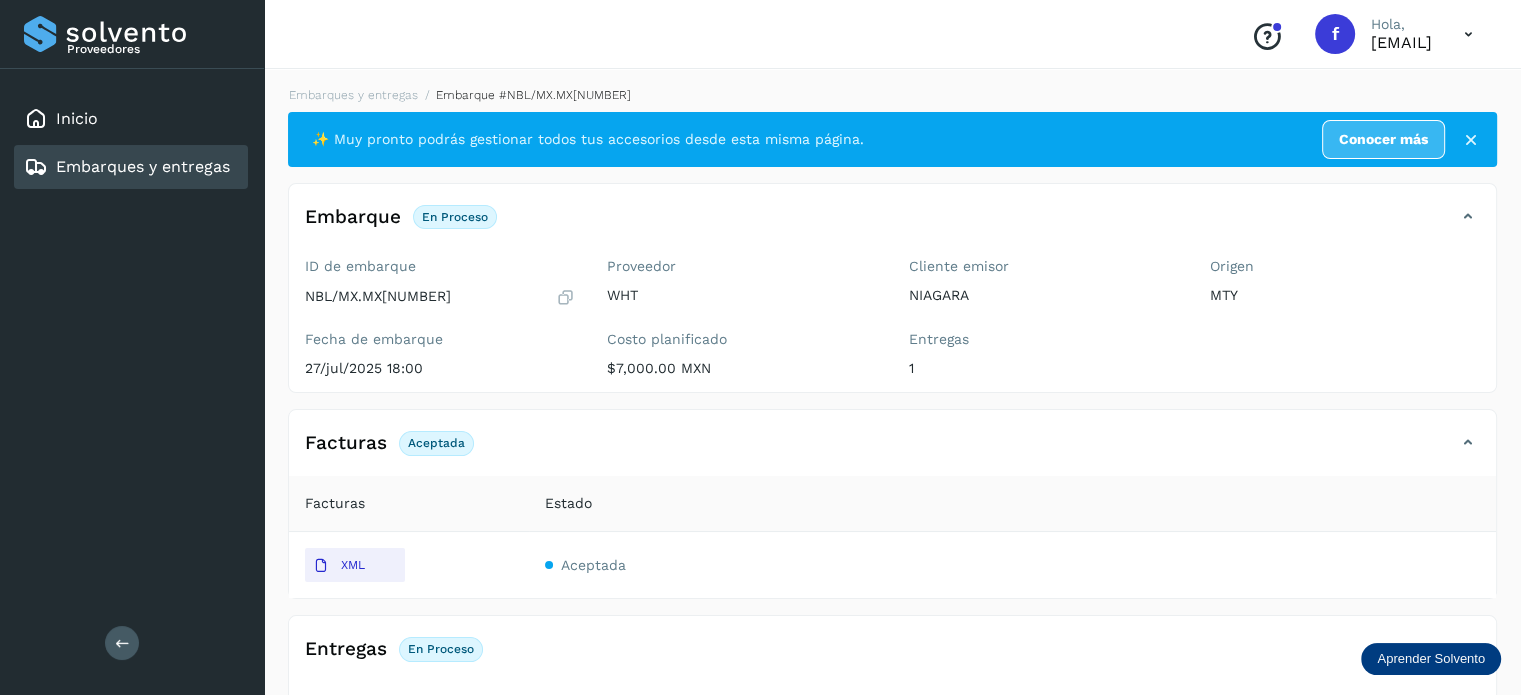 drag, startPoint x: 364, startPoint y: 551, endPoint x: 379, endPoint y: 544, distance: 16.552946 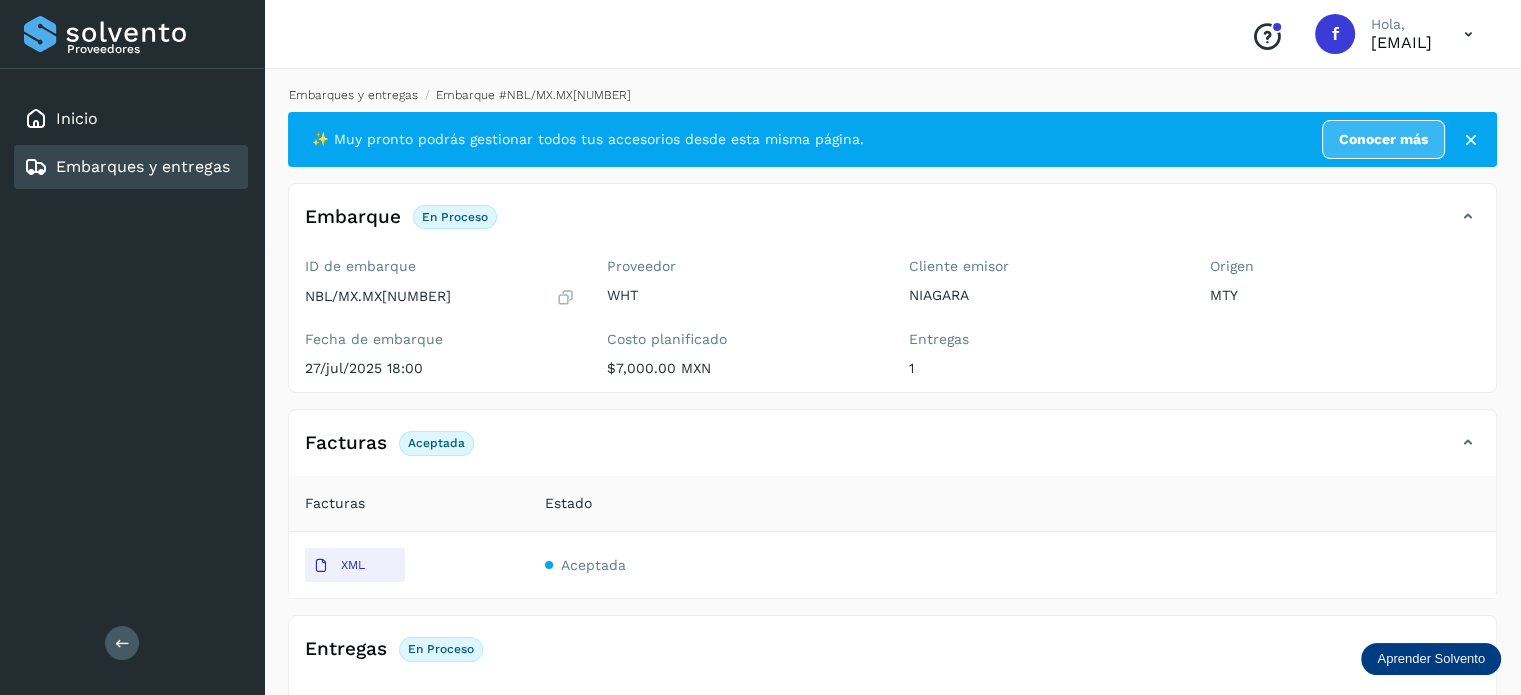 click on "Embarques y entregas" at bounding box center (353, 95) 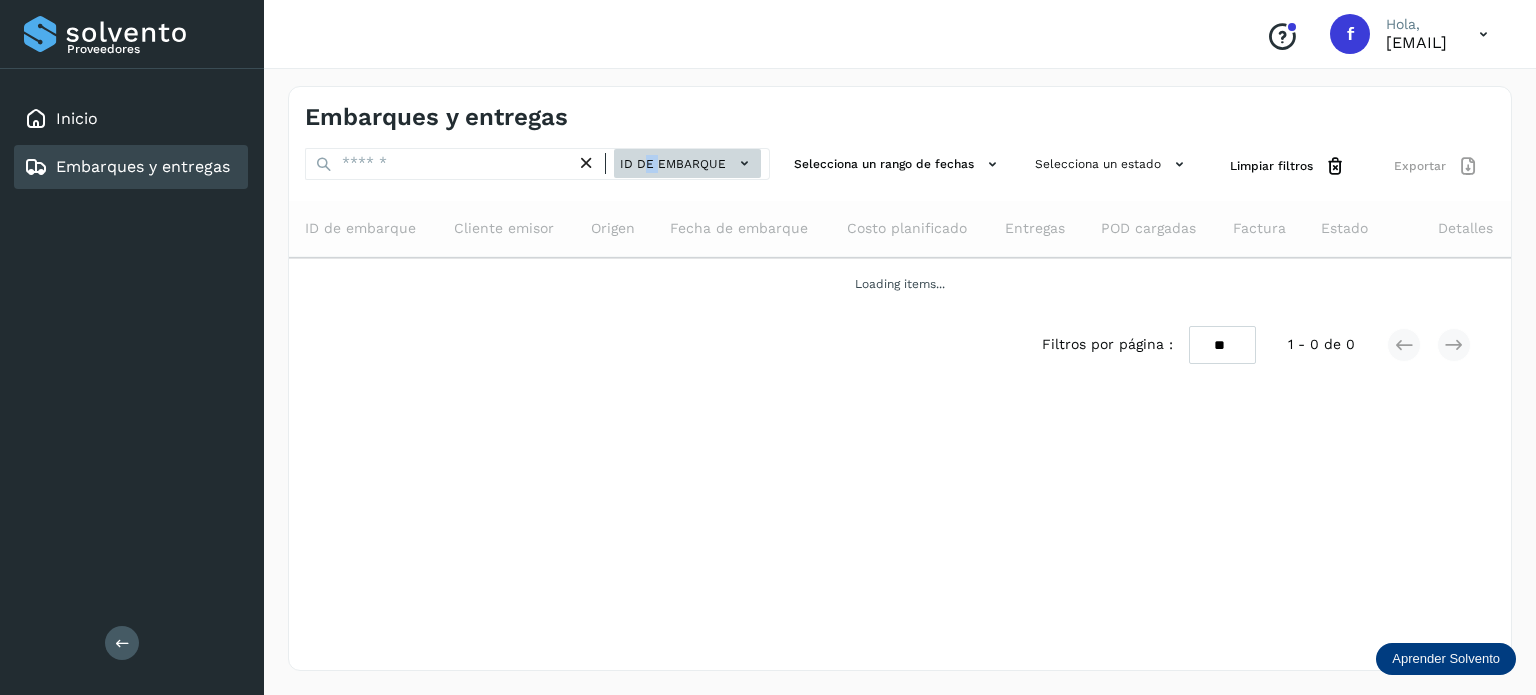 drag, startPoint x: 654, startPoint y: 145, endPoint x: 662, endPoint y: 172, distance: 28.160255 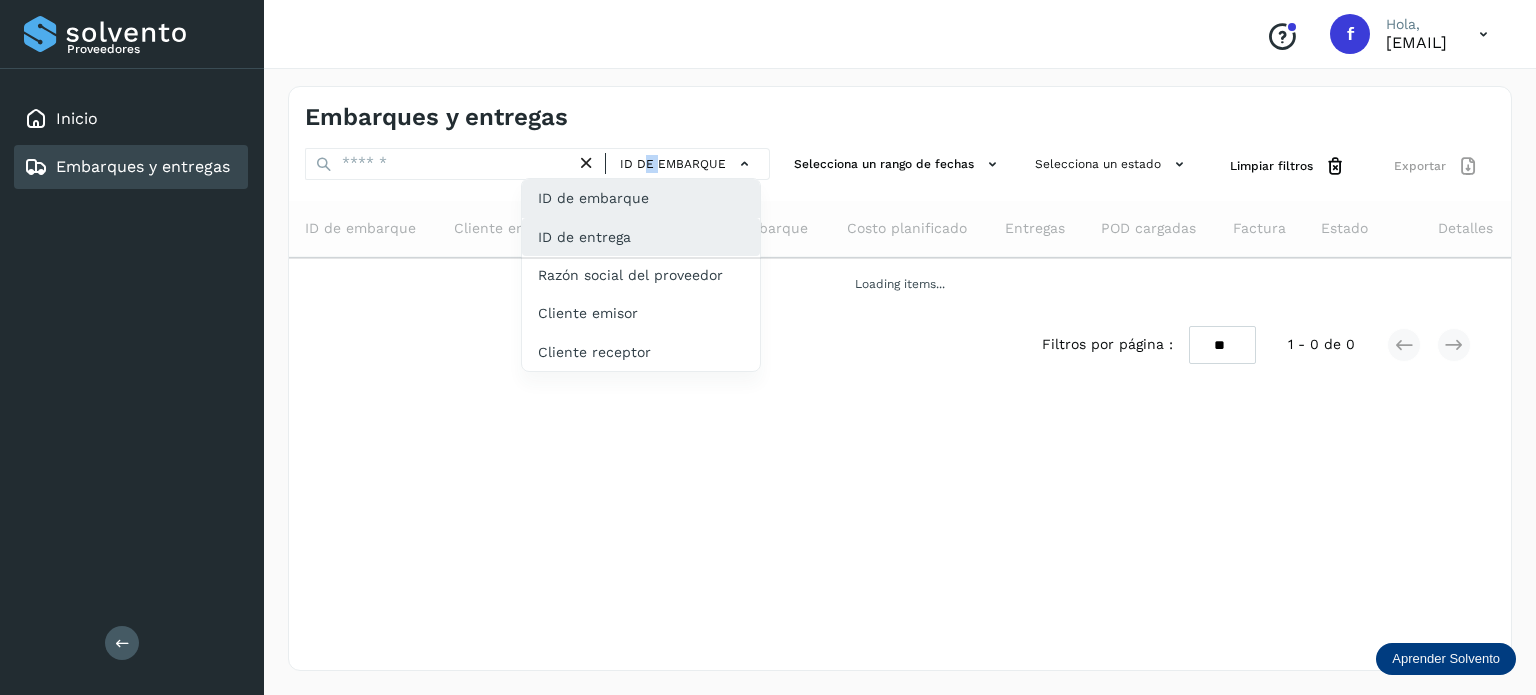 click on "ID de entrega" 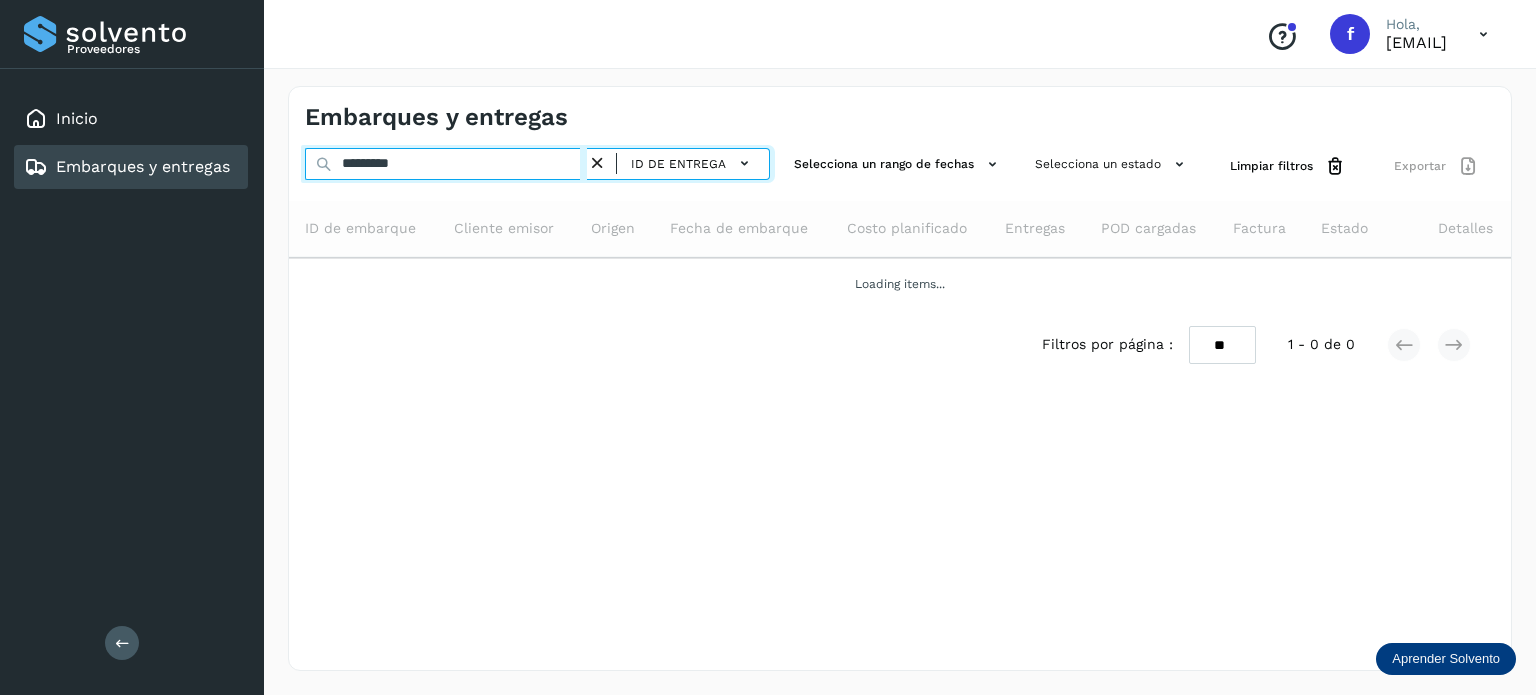 drag, startPoint x: 453, startPoint y: 163, endPoint x: 320, endPoint y: 192, distance: 136.12494 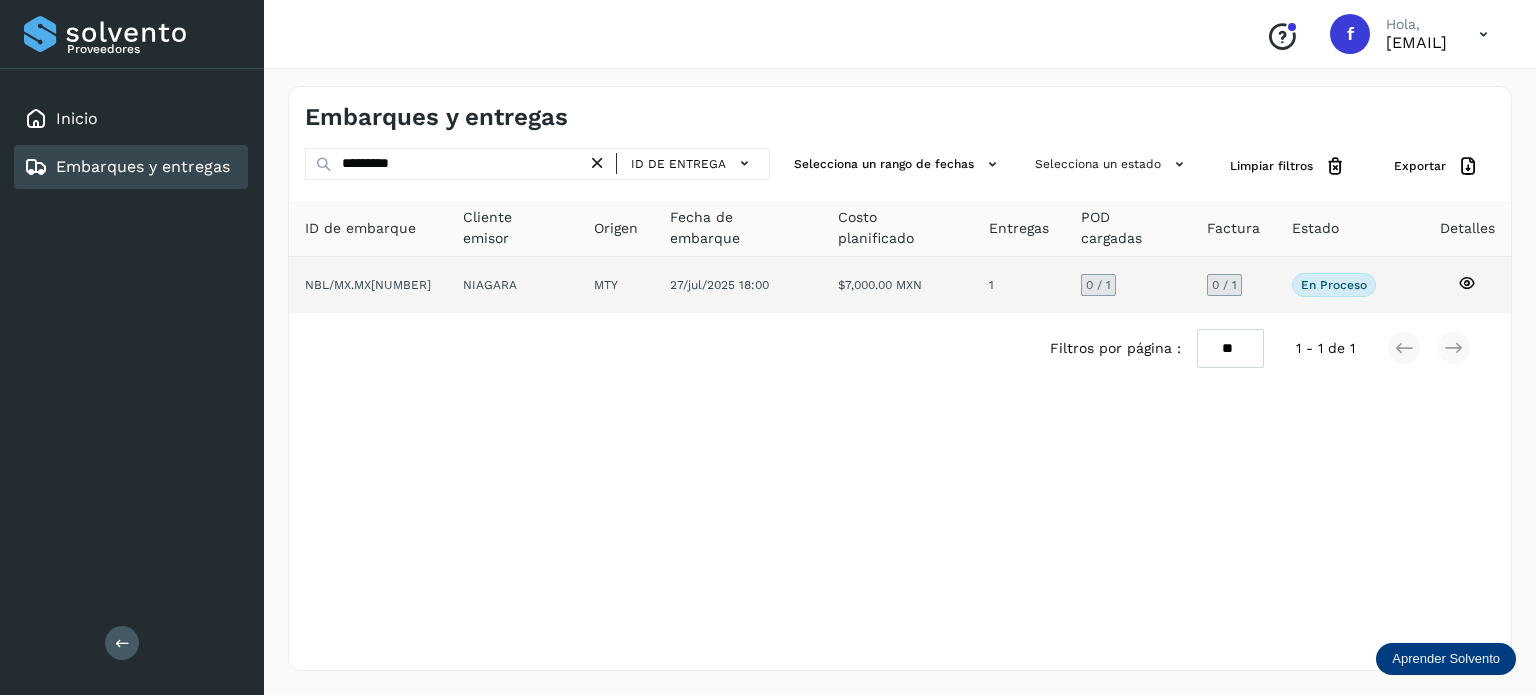 click 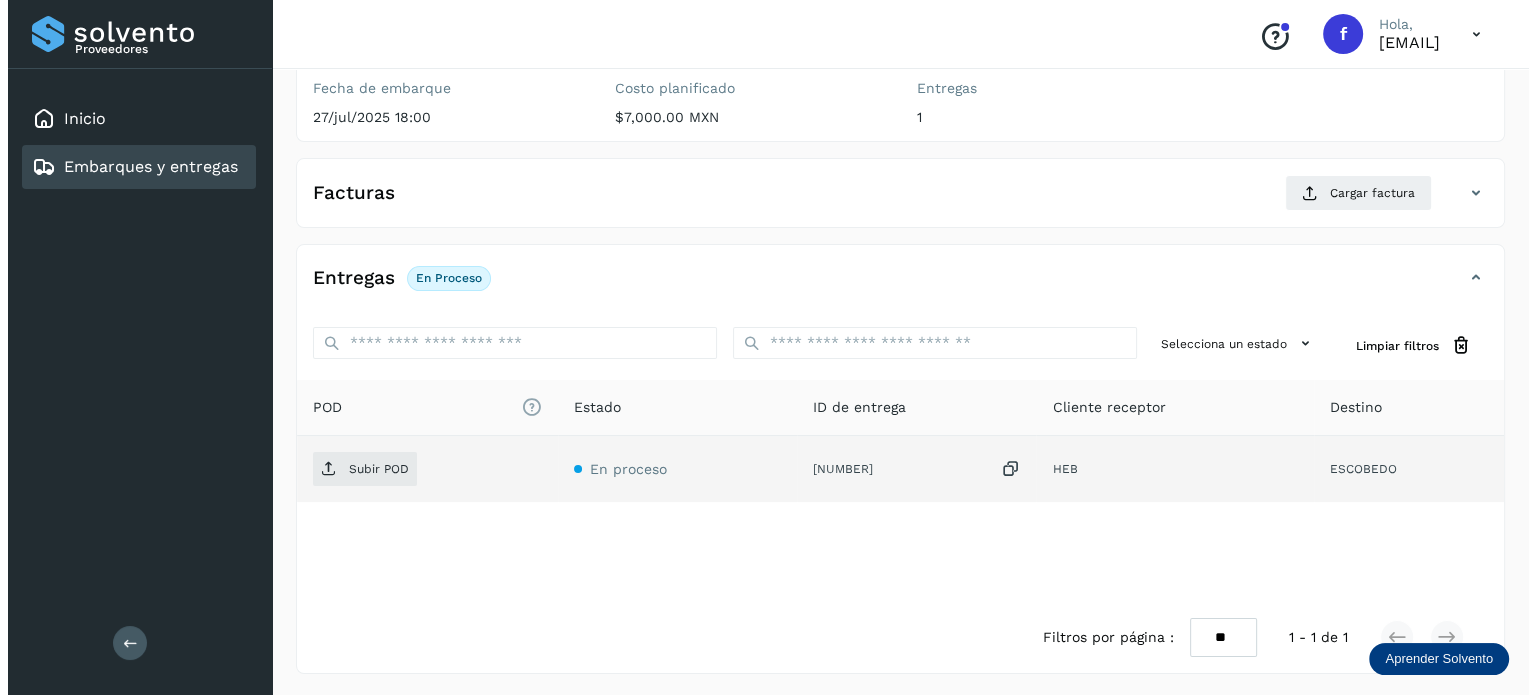 scroll, scrollTop: 252, scrollLeft: 0, axis: vertical 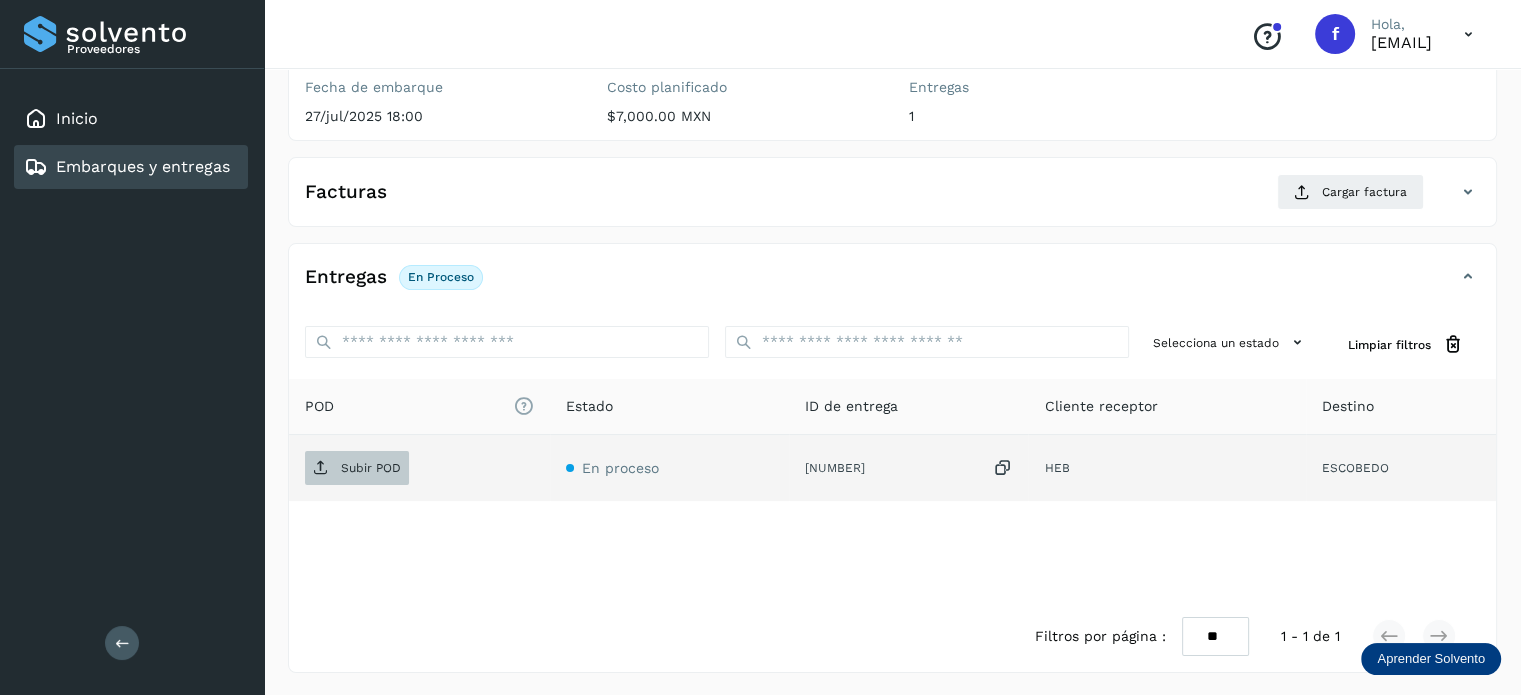click on "Subir POD" at bounding box center [371, 468] 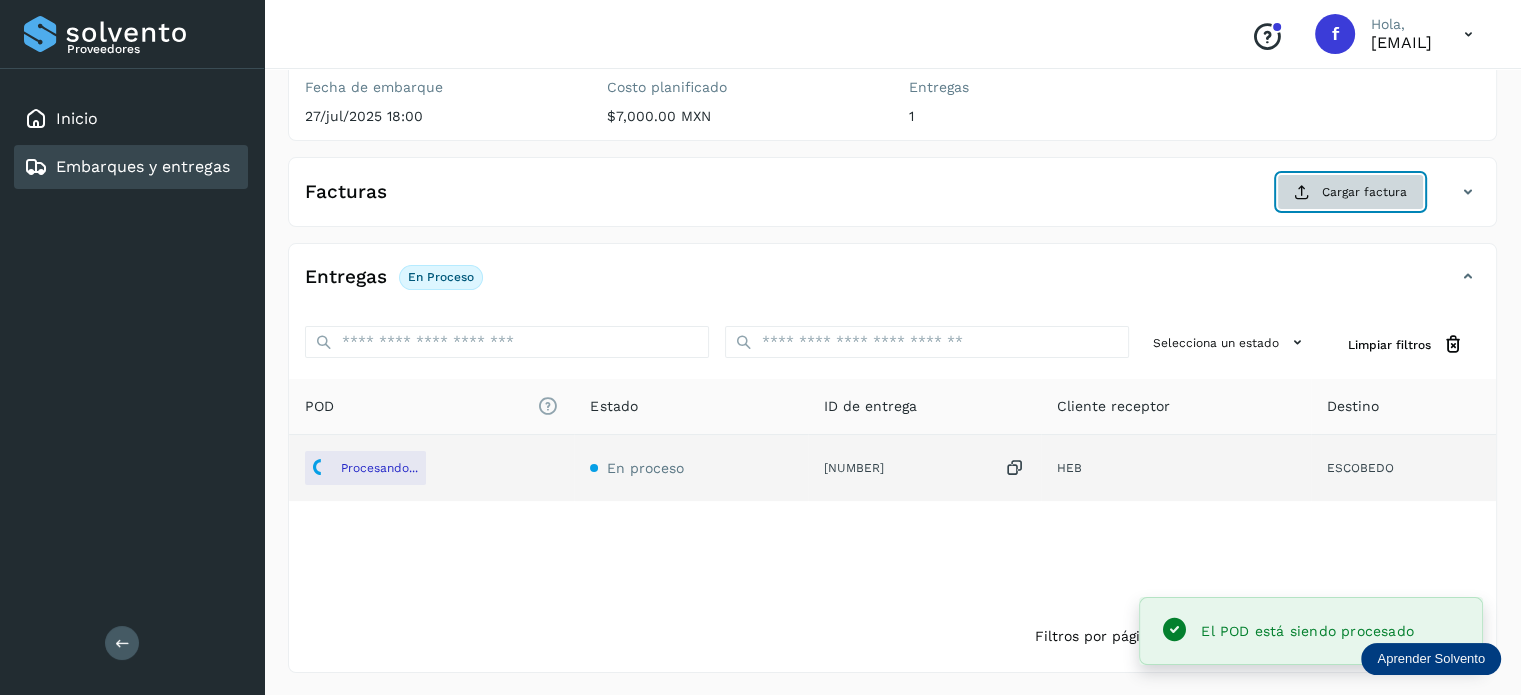 click on "Cargar factura" 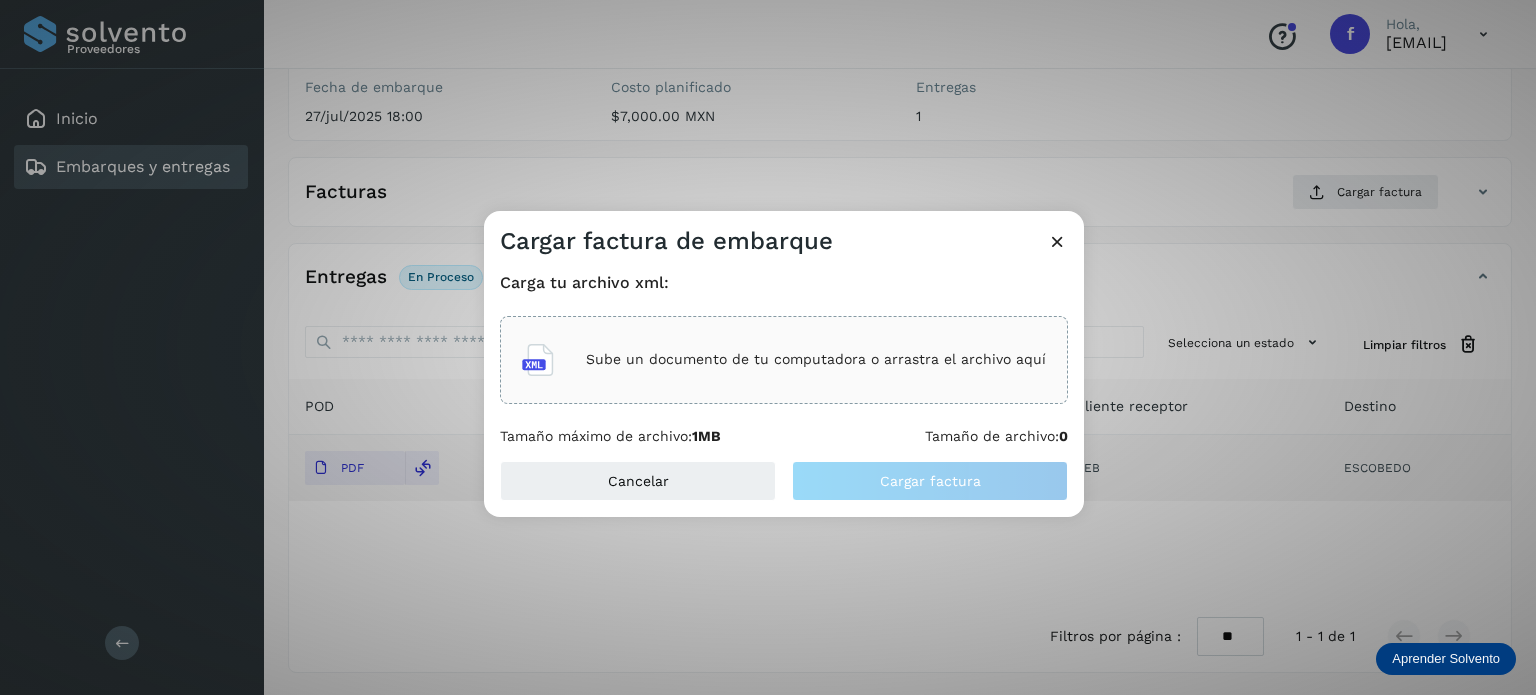 click at bounding box center (538, 360) 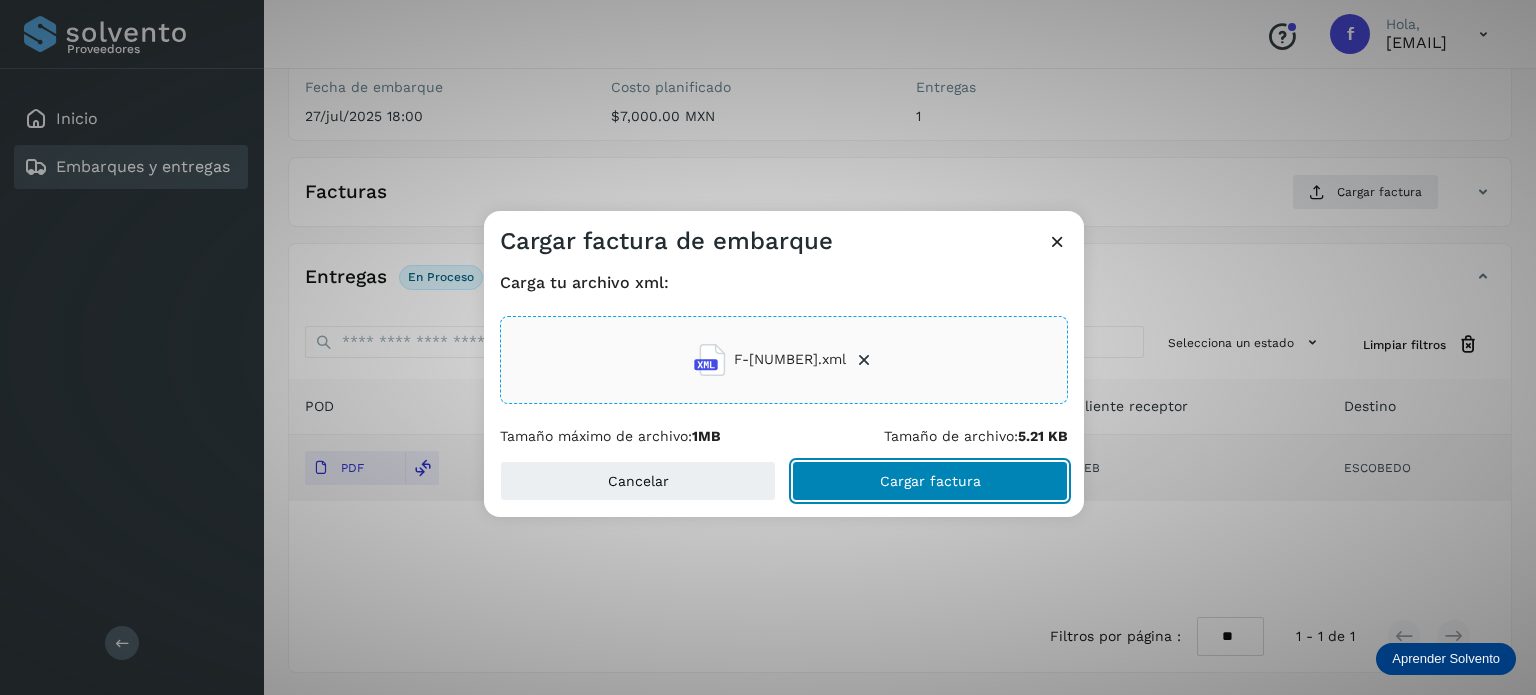 click on "Cargar factura" 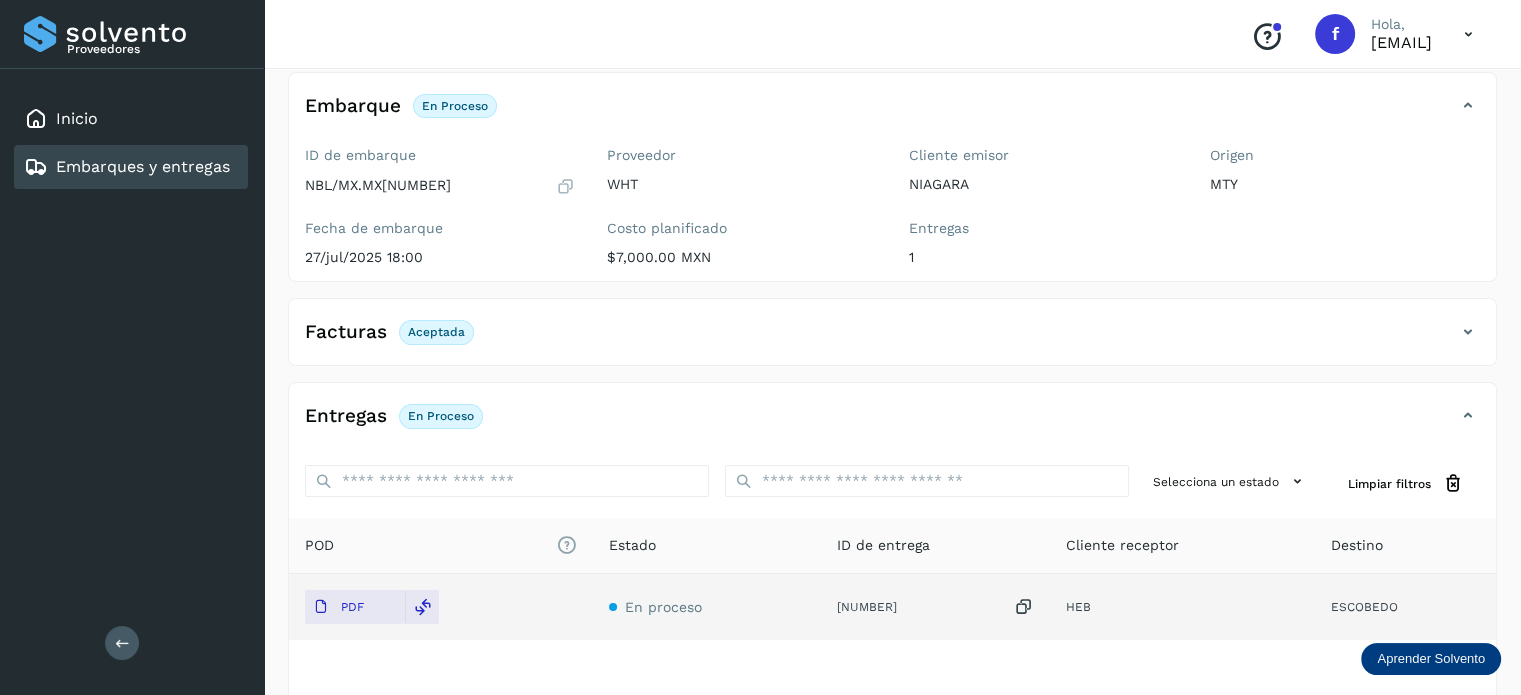 scroll, scrollTop: 0, scrollLeft: 0, axis: both 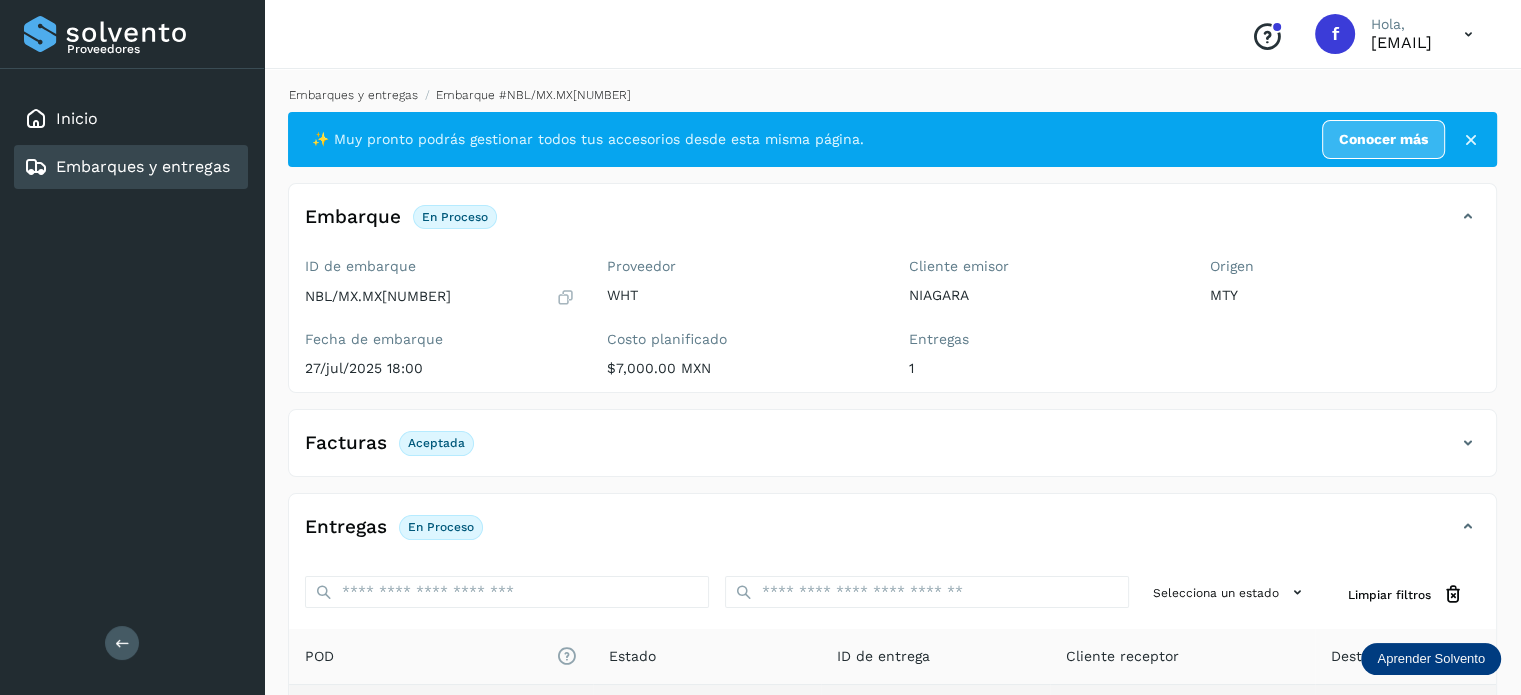 click on "Embarques y entregas" at bounding box center [353, 95] 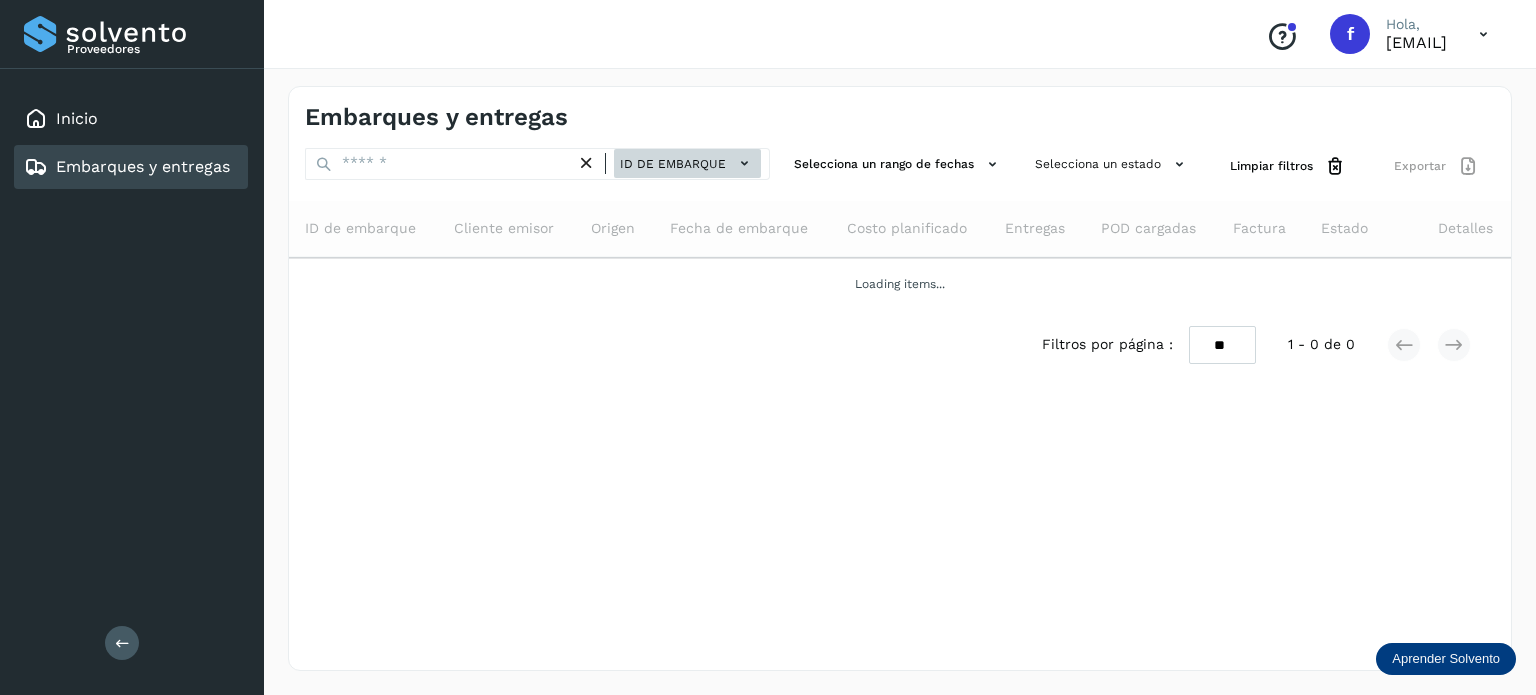 click on "ID de embarque" at bounding box center (687, 163) 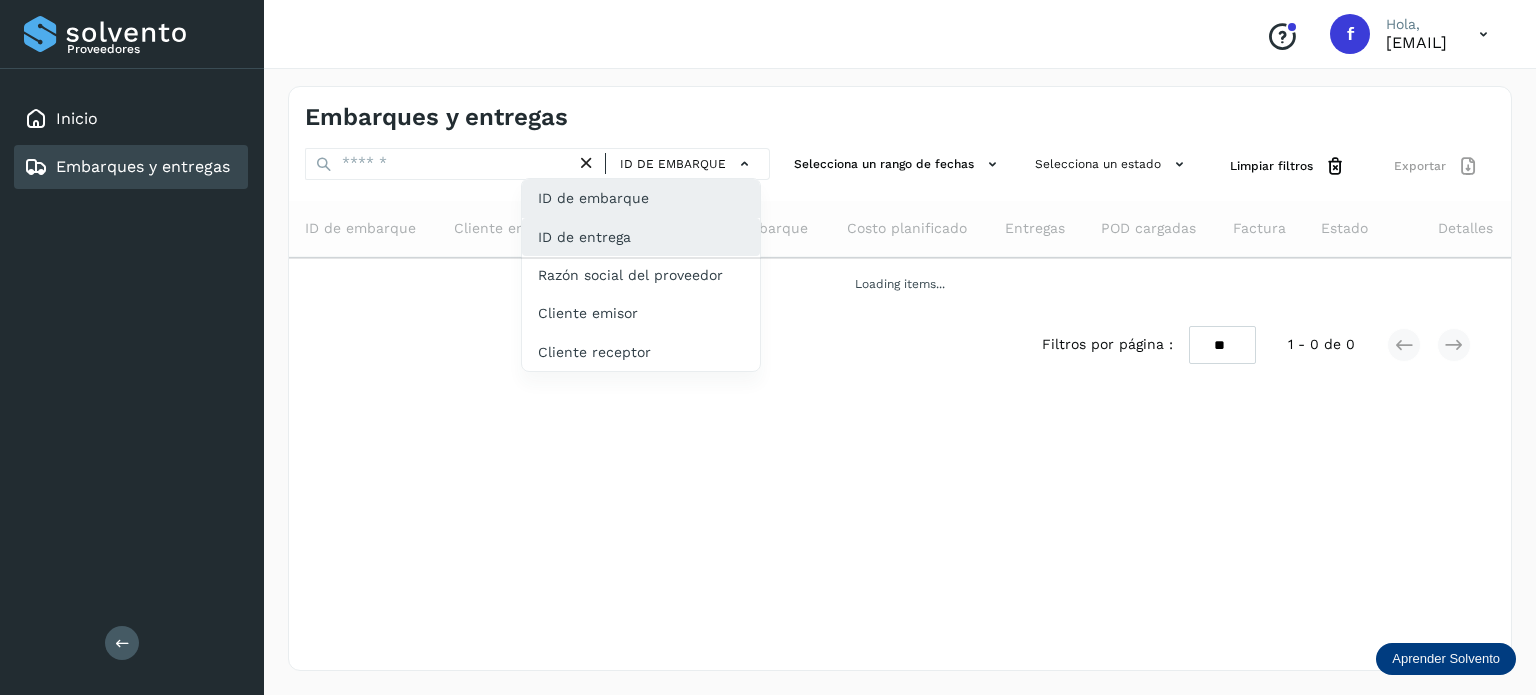drag, startPoint x: 628, startPoint y: 240, endPoint x: 526, endPoint y: 229, distance: 102.59142 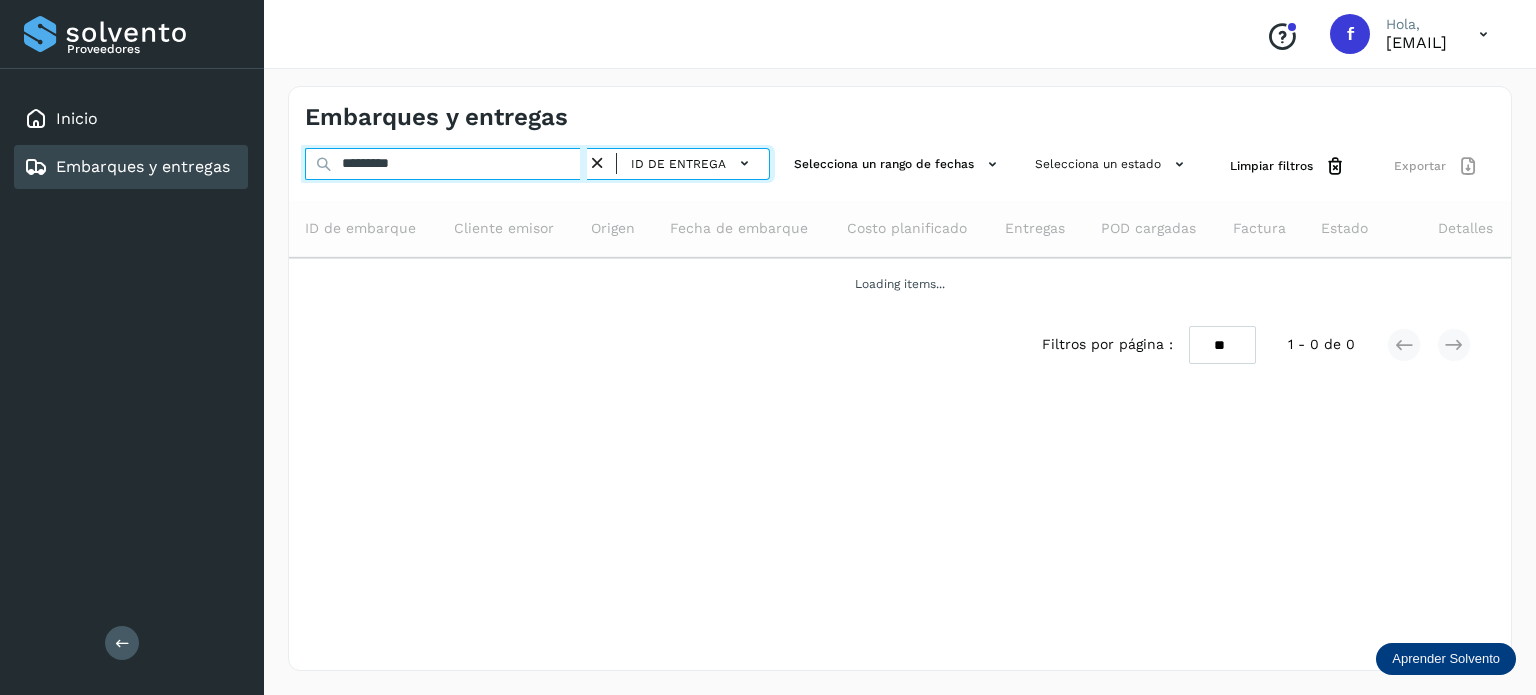 click on "*********" at bounding box center (446, 164) 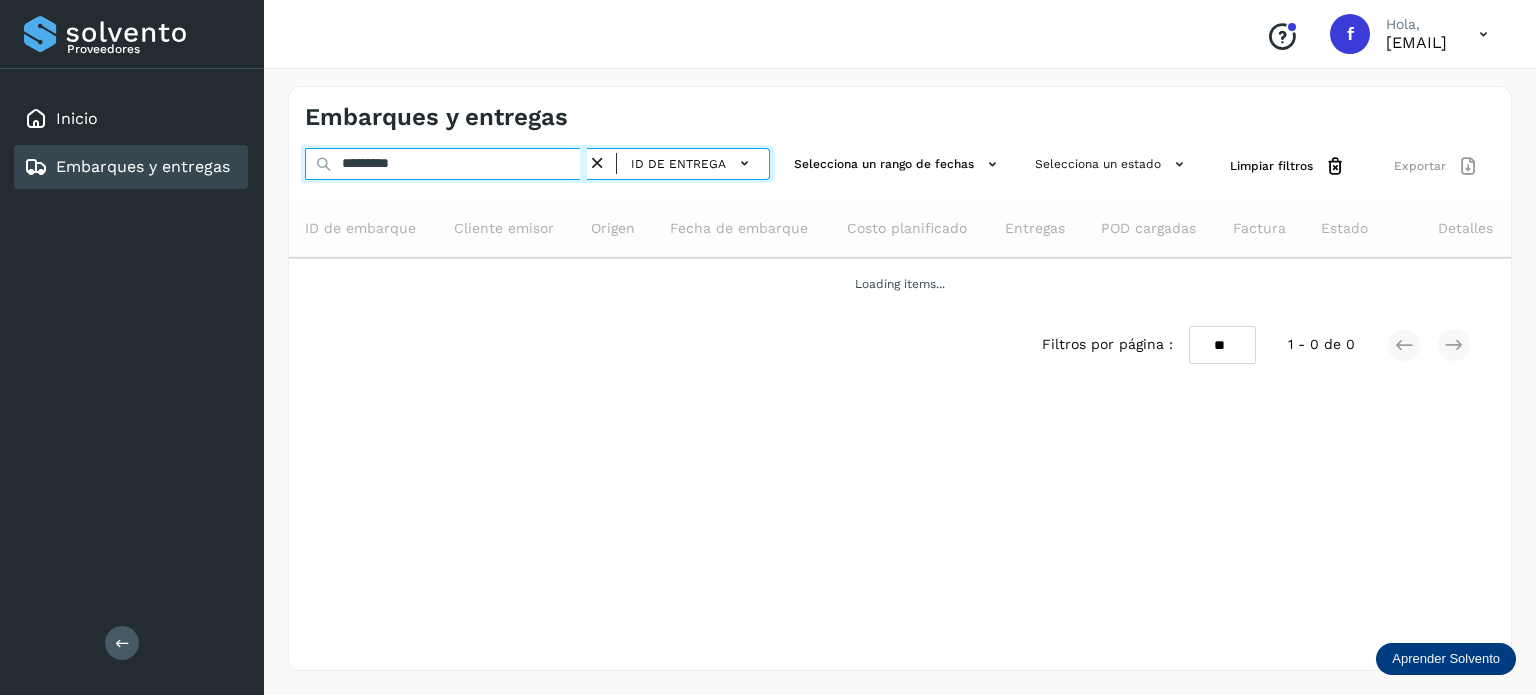 paste 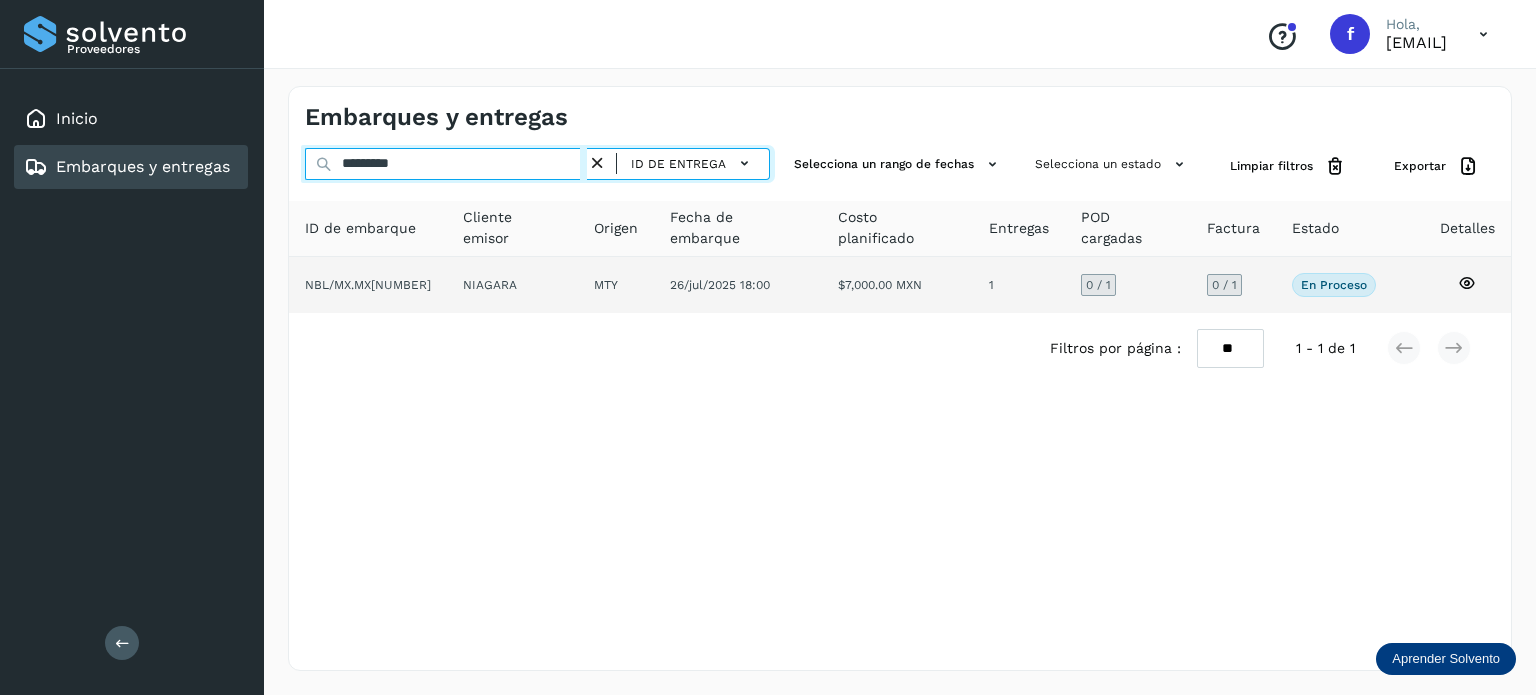 type on "*********" 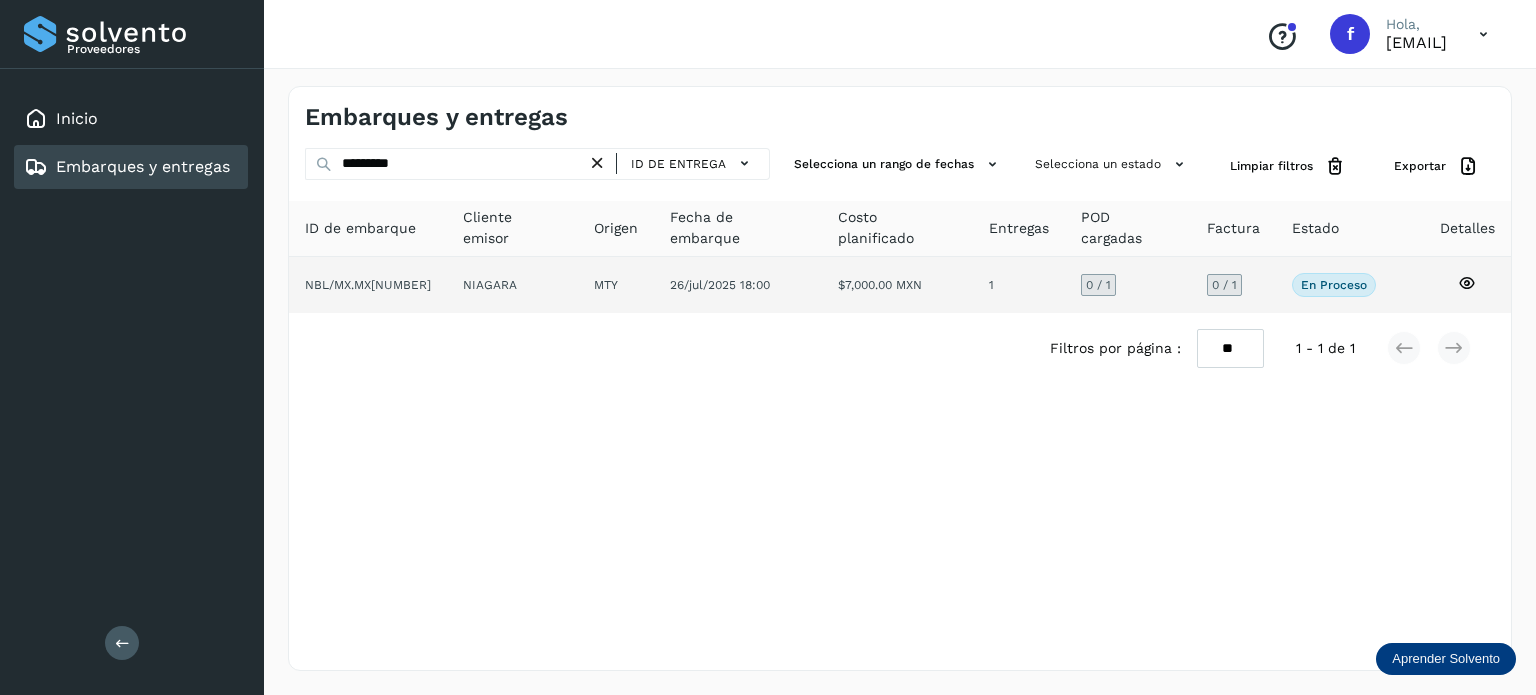 click 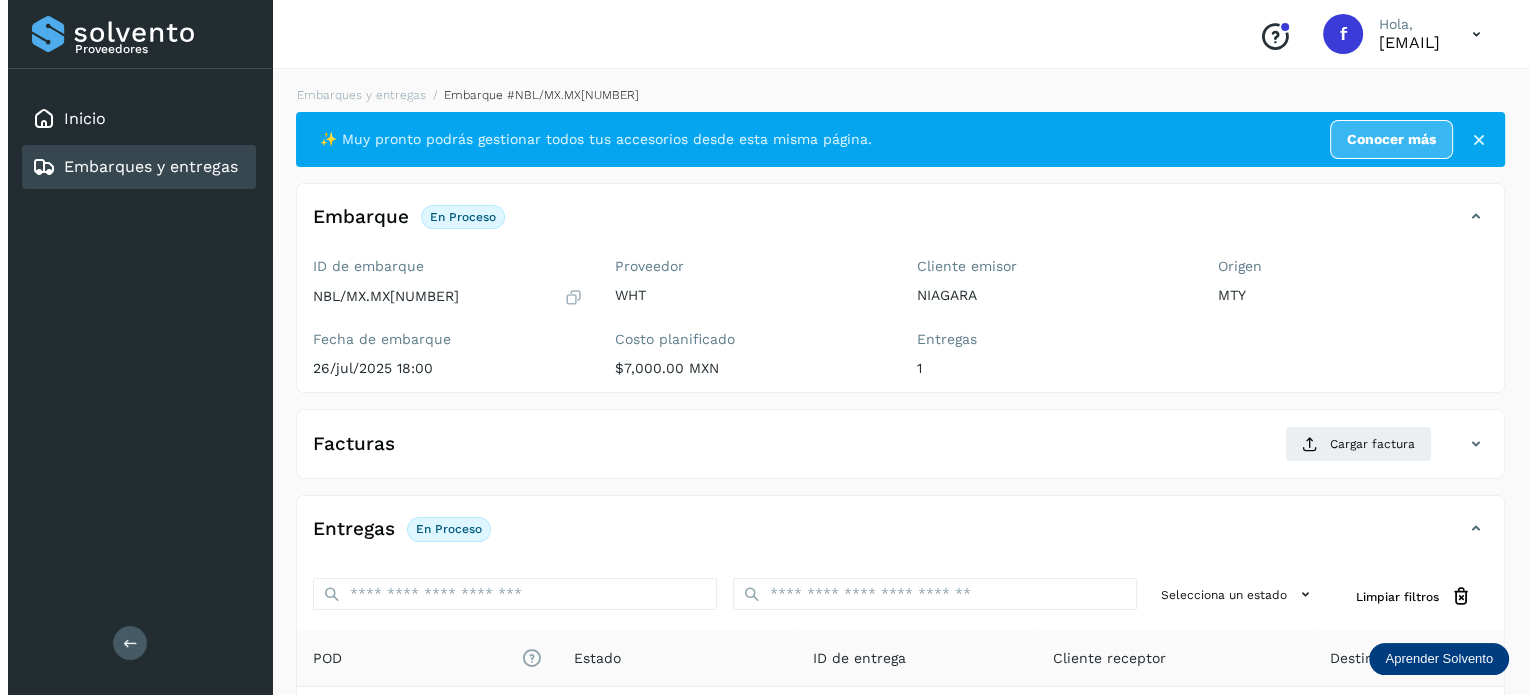 scroll, scrollTop: 252, scrollLeft: 0, axis: vertical 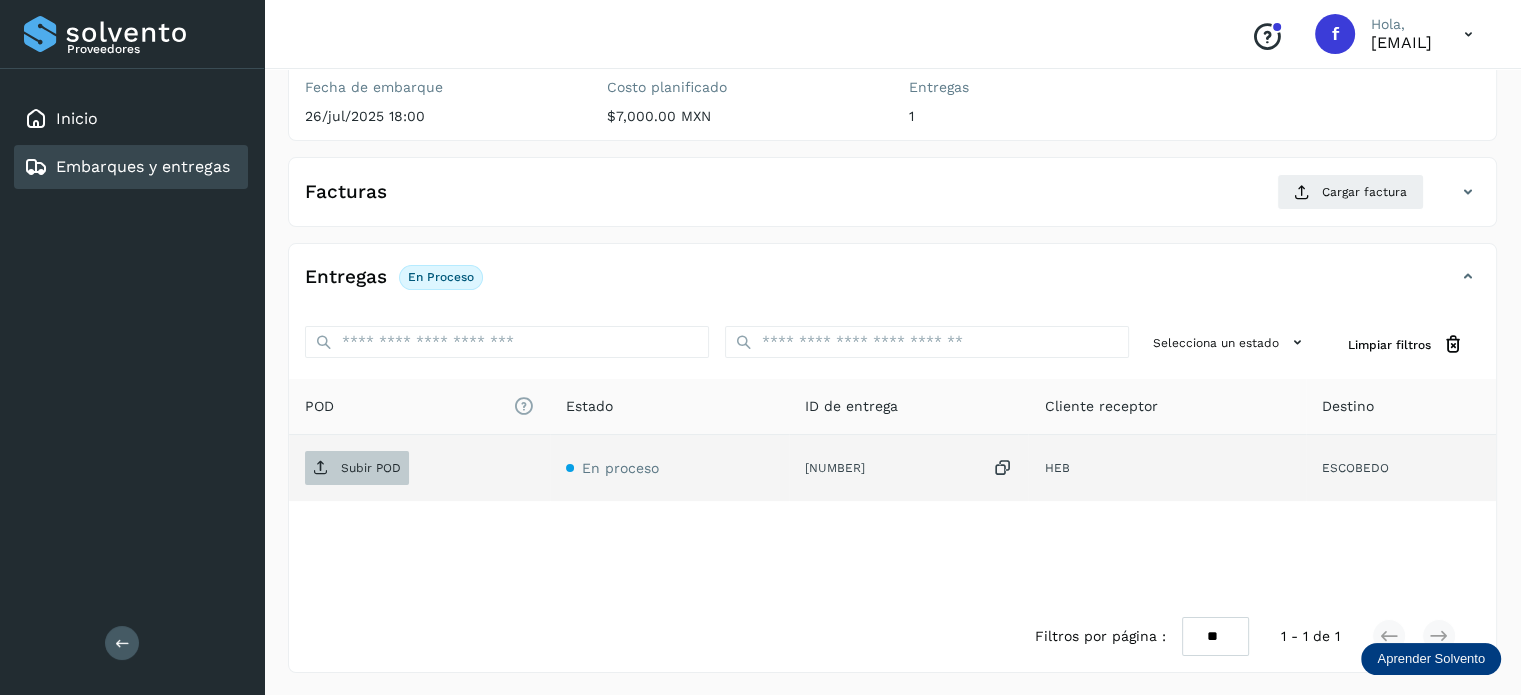 click on "Subir POD" at bounding box center (371, 468) 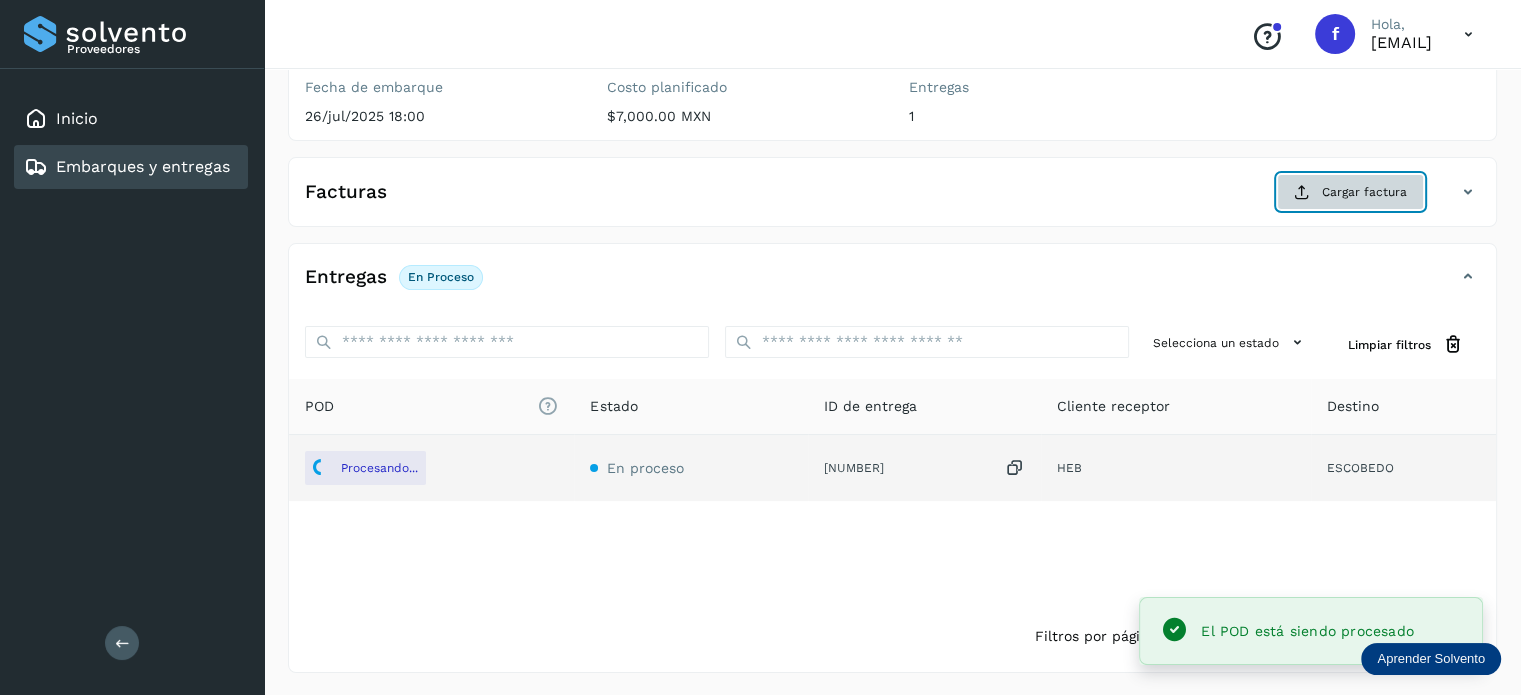 click on "Cargar factura" at bounding box center (1350, 192) 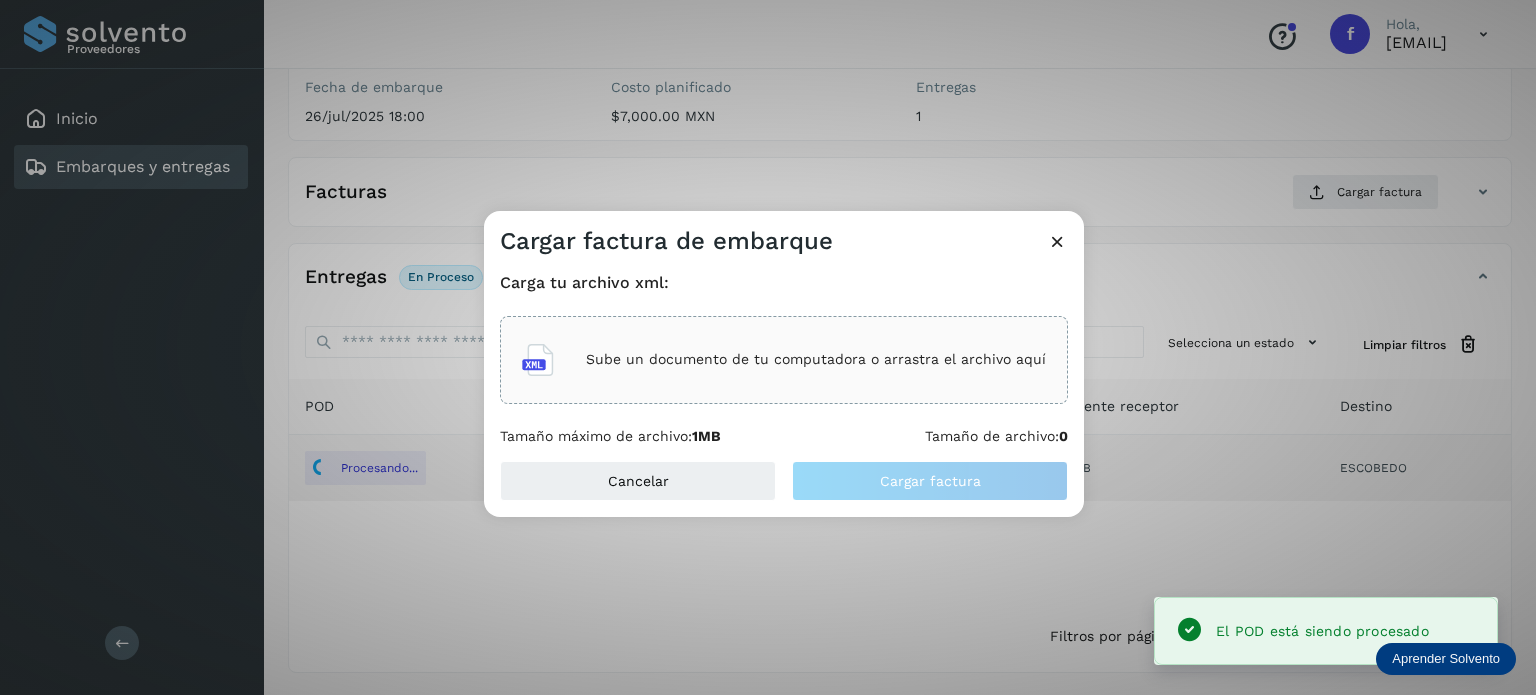 click on "Sube un documento de tu computadora o arrastra el archivo aquí" at bounding box center (816, 359) 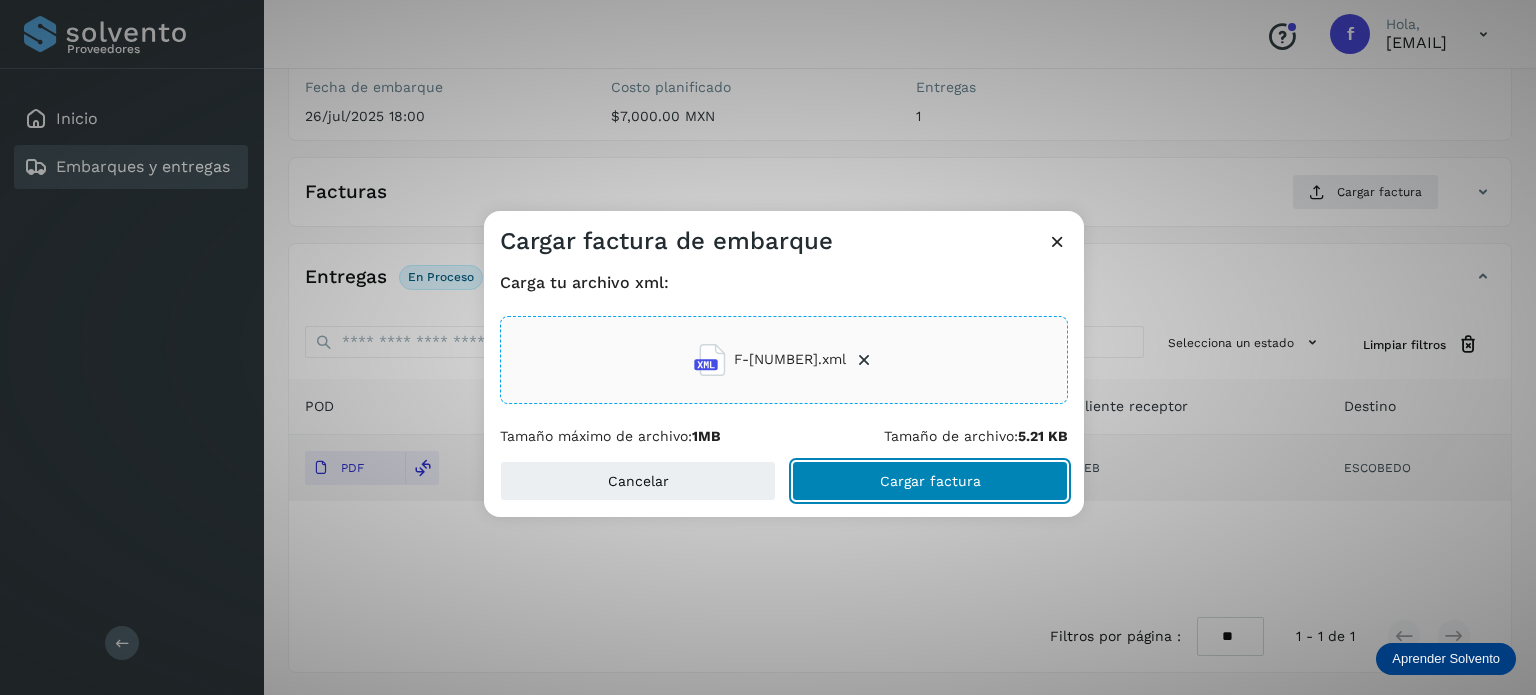 click on "Cargar factura" 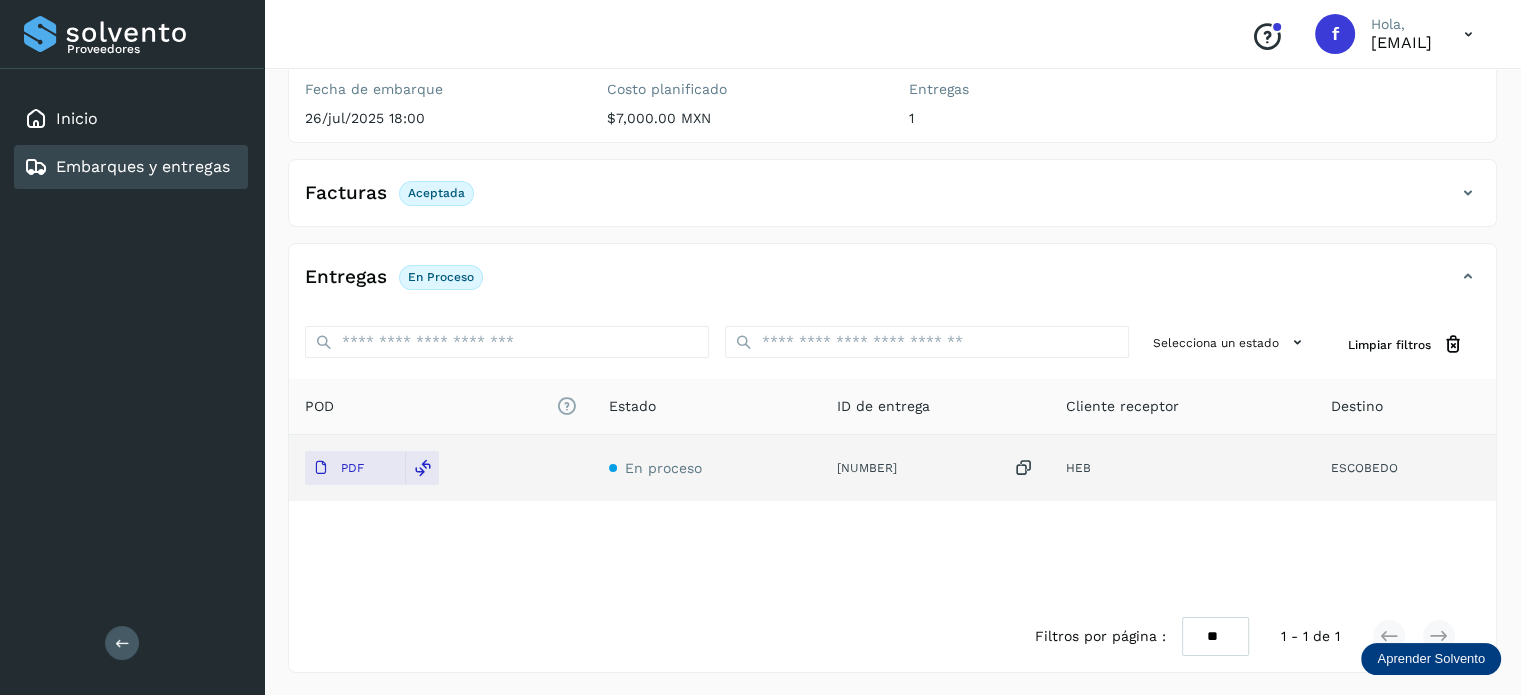 scroll, scrollTop: 0, scrollLeft: 0, axis: both 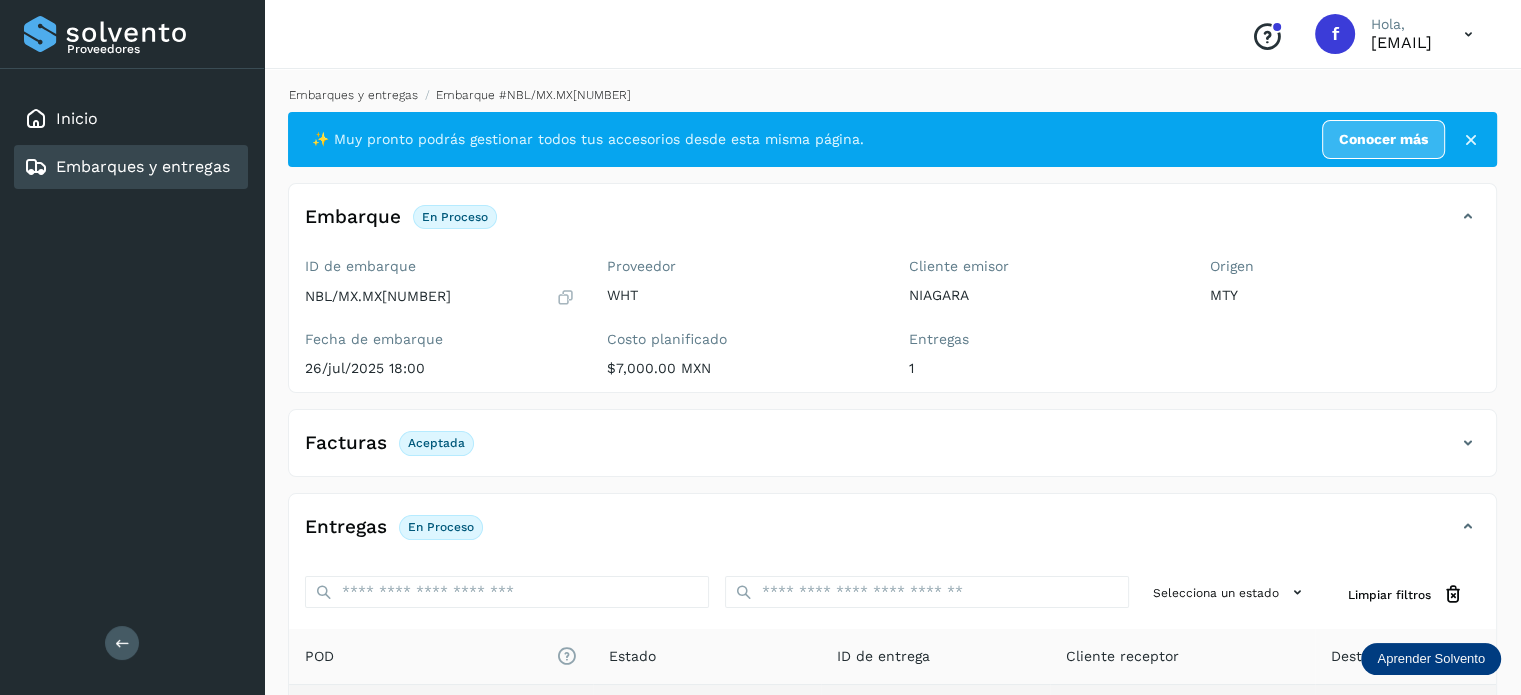 click on "Embarques y entregas" at bounding box center [353, 95] 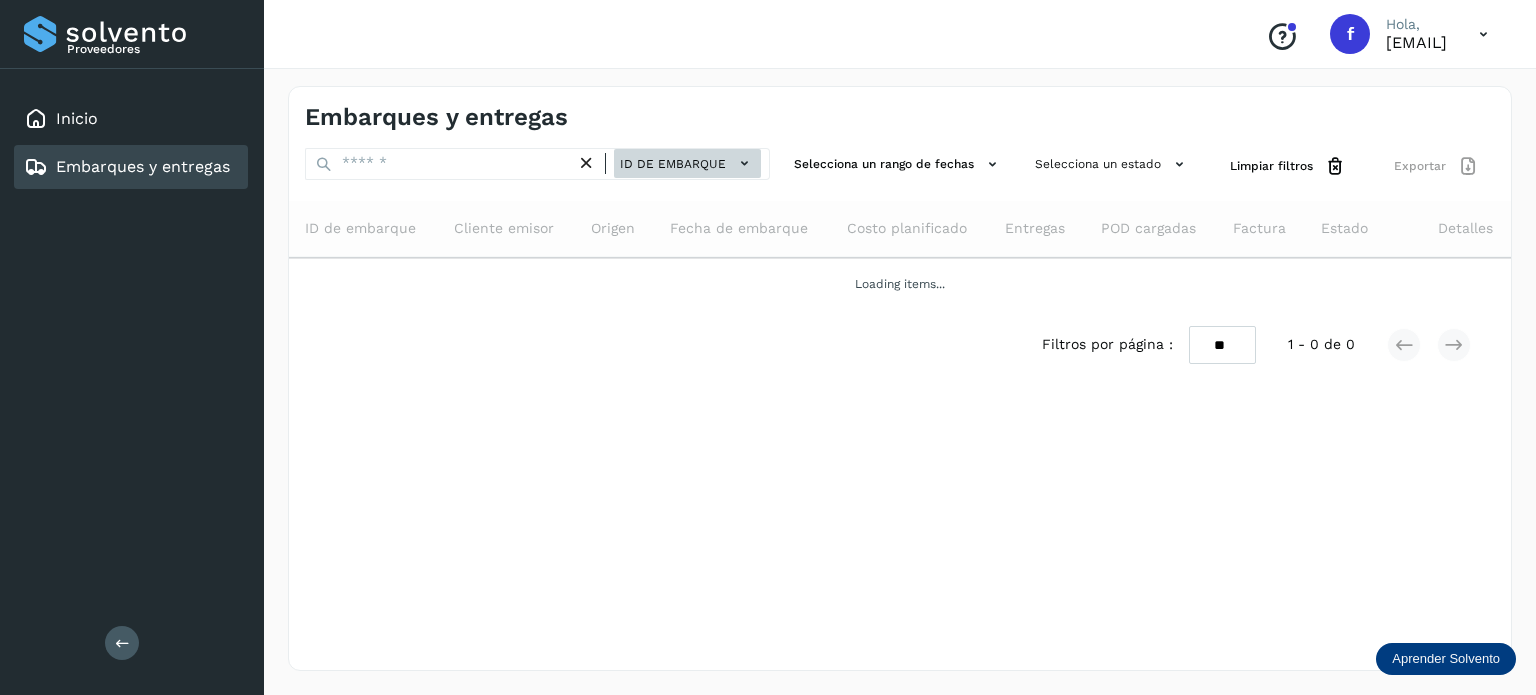 click on "ID de embarque" 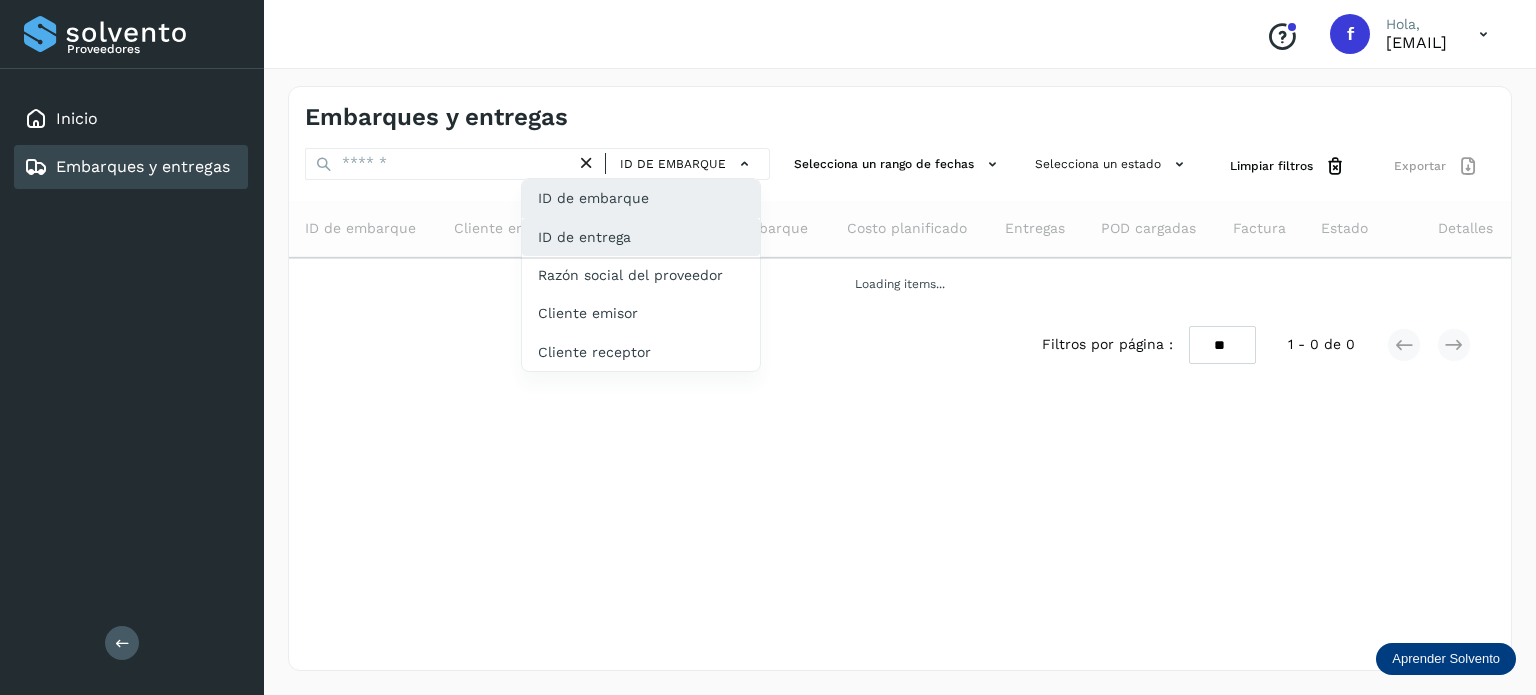 click on "ID de entrega" 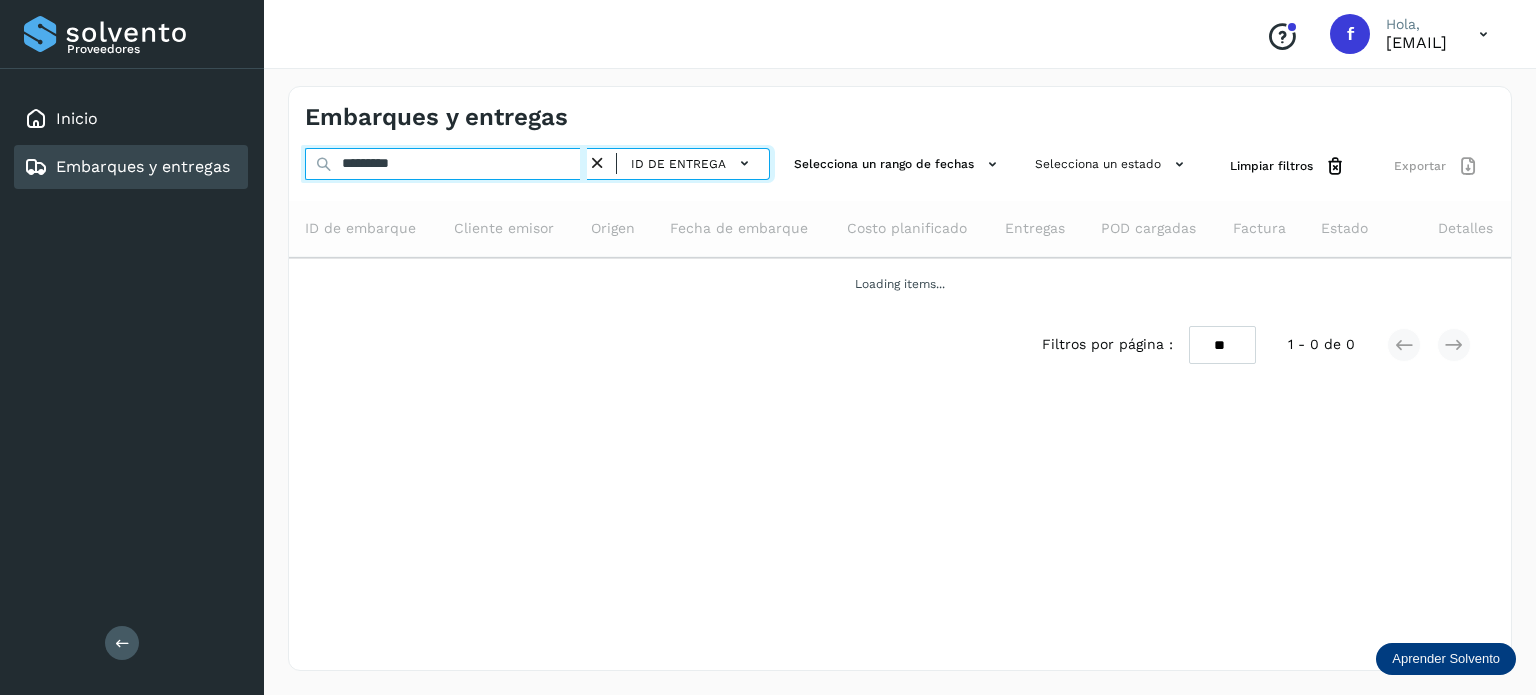 drag, startPoint x: 455, startPoint y: 176, endPoint x: 342, endPoint y: 173, distance: 113.03982 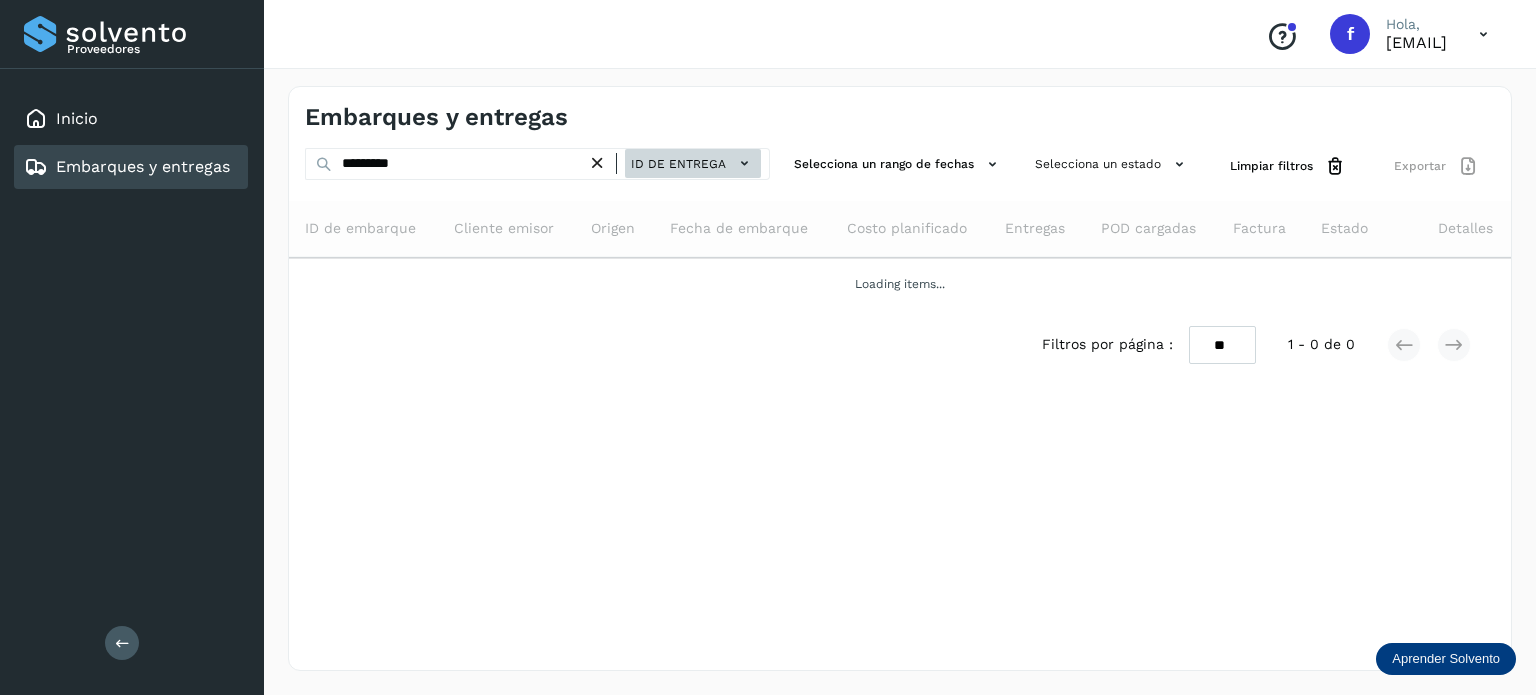 click on "ID de entrega" 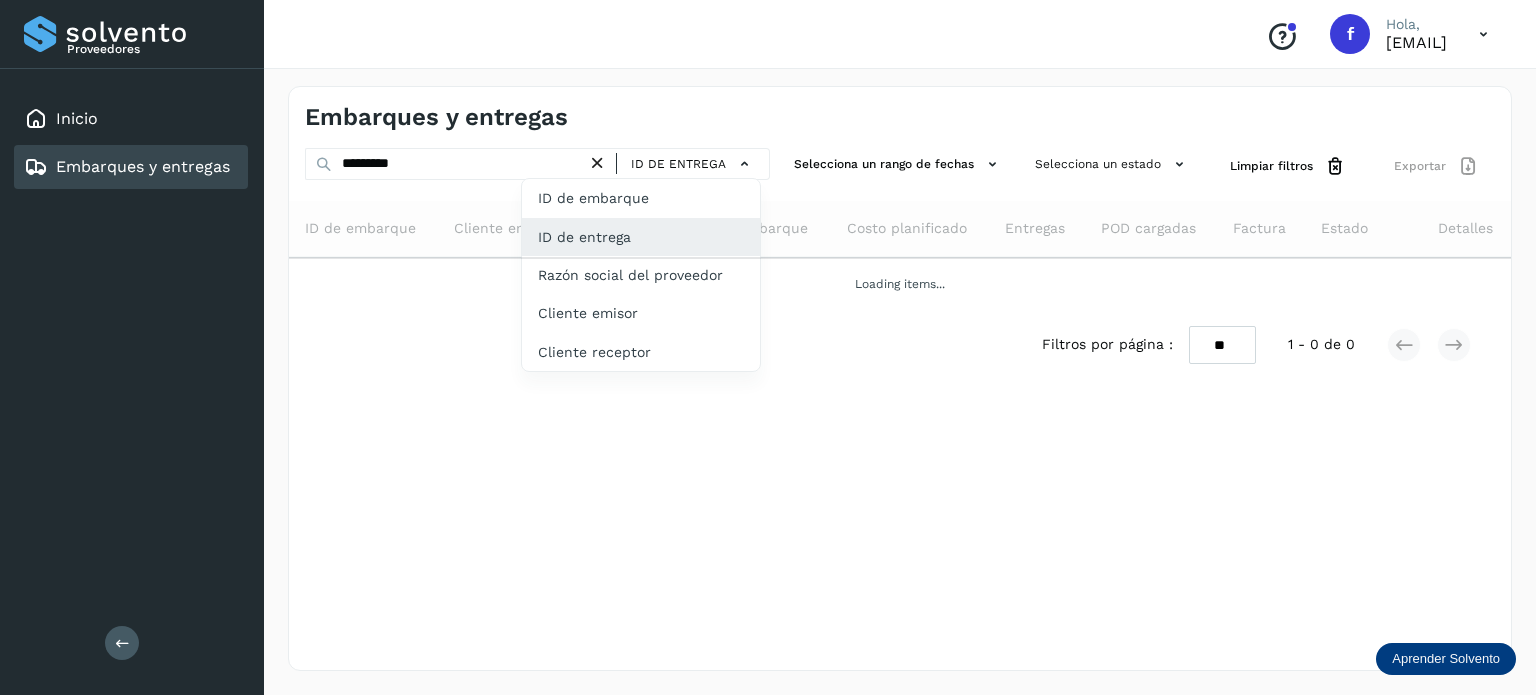 click at bounding box center [768, 347] 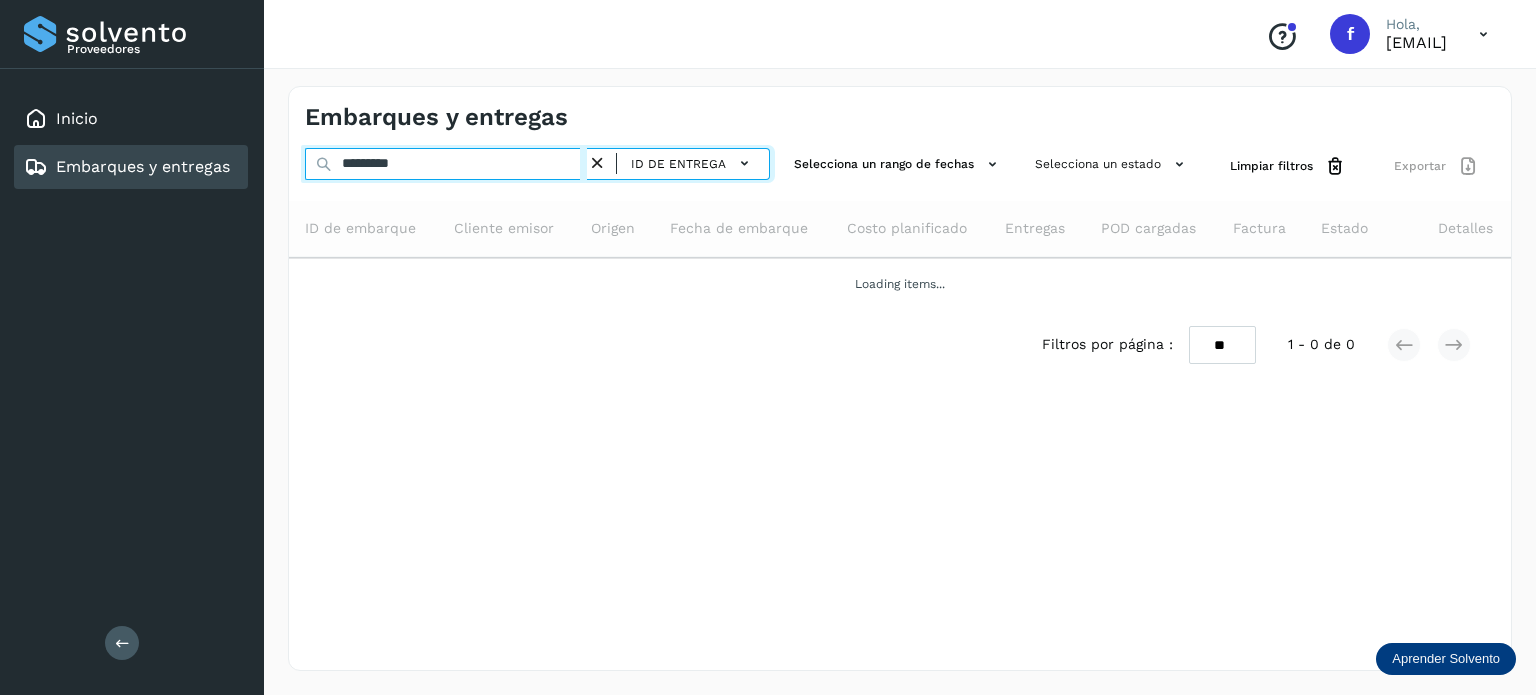 click on "*********" at bounding box center [446, 164] 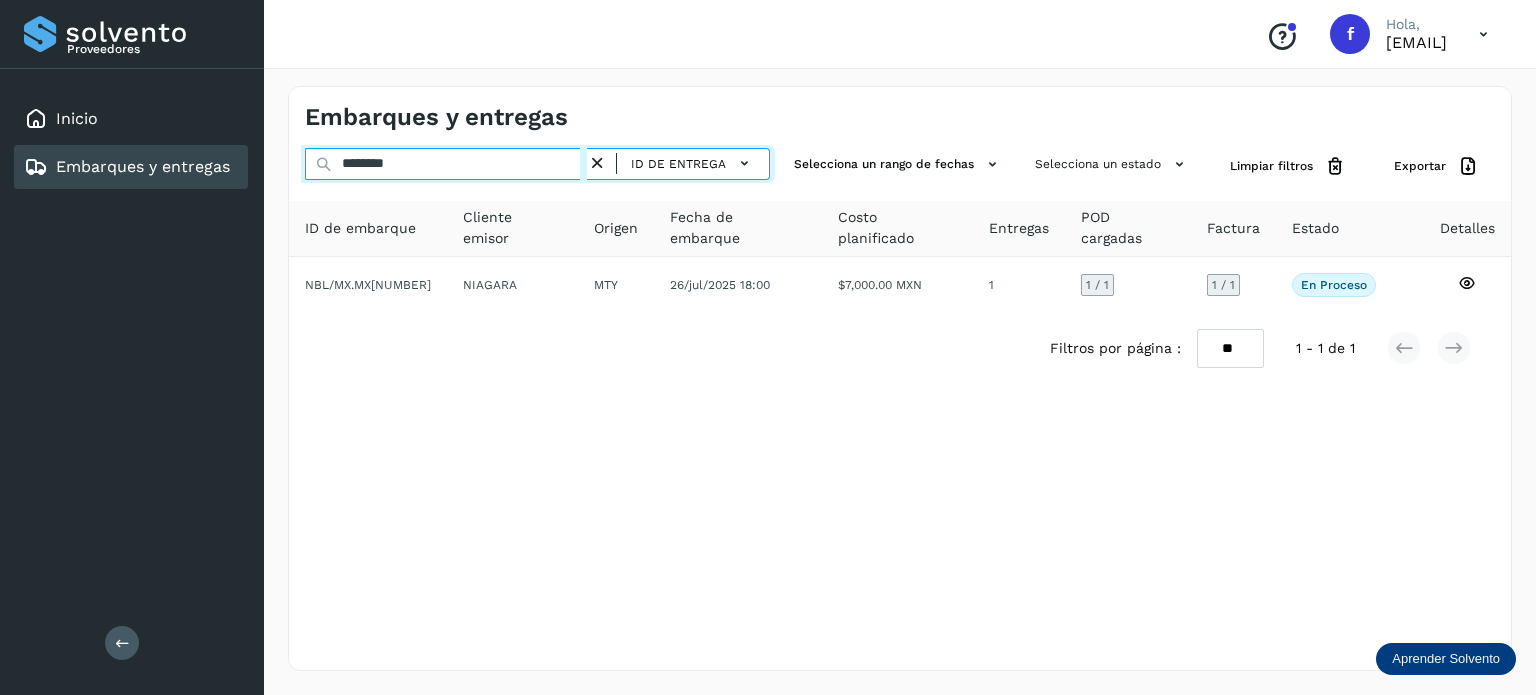 type on "*********" 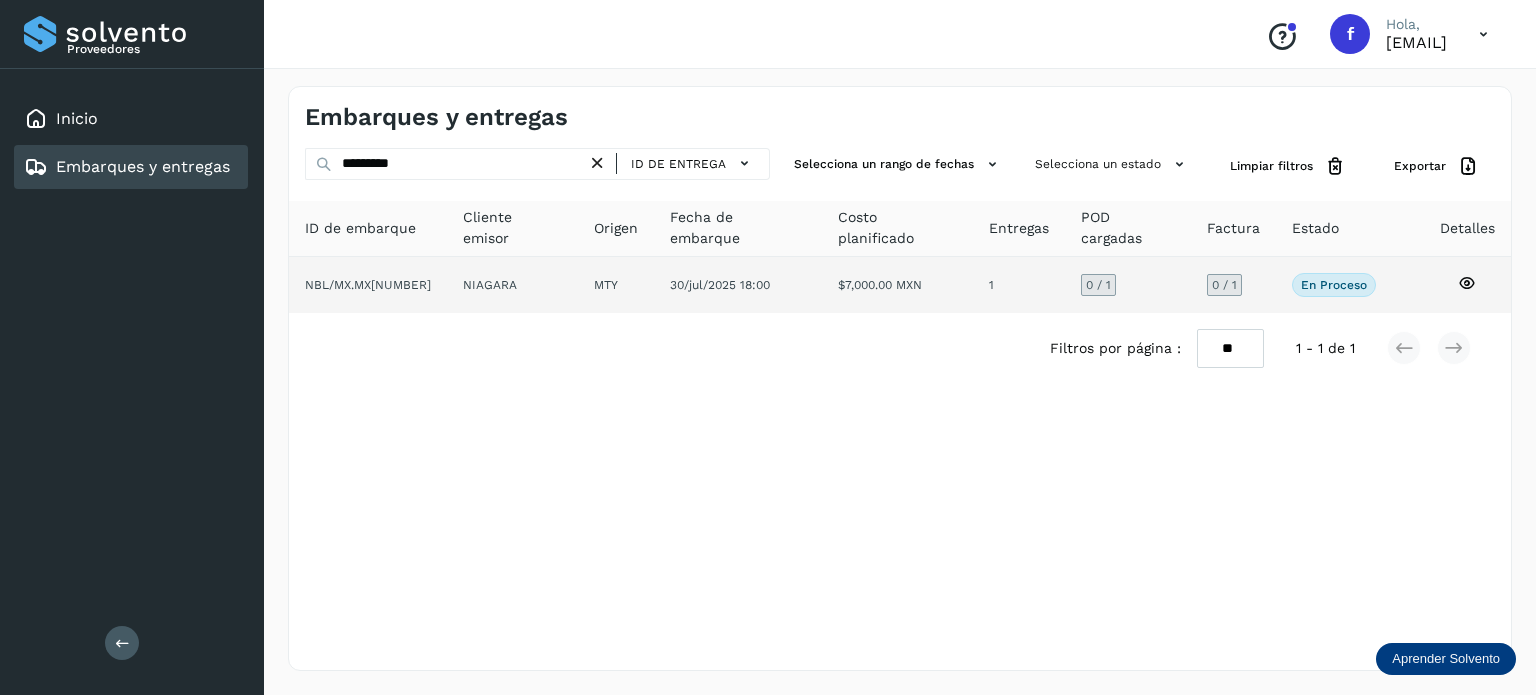 click 